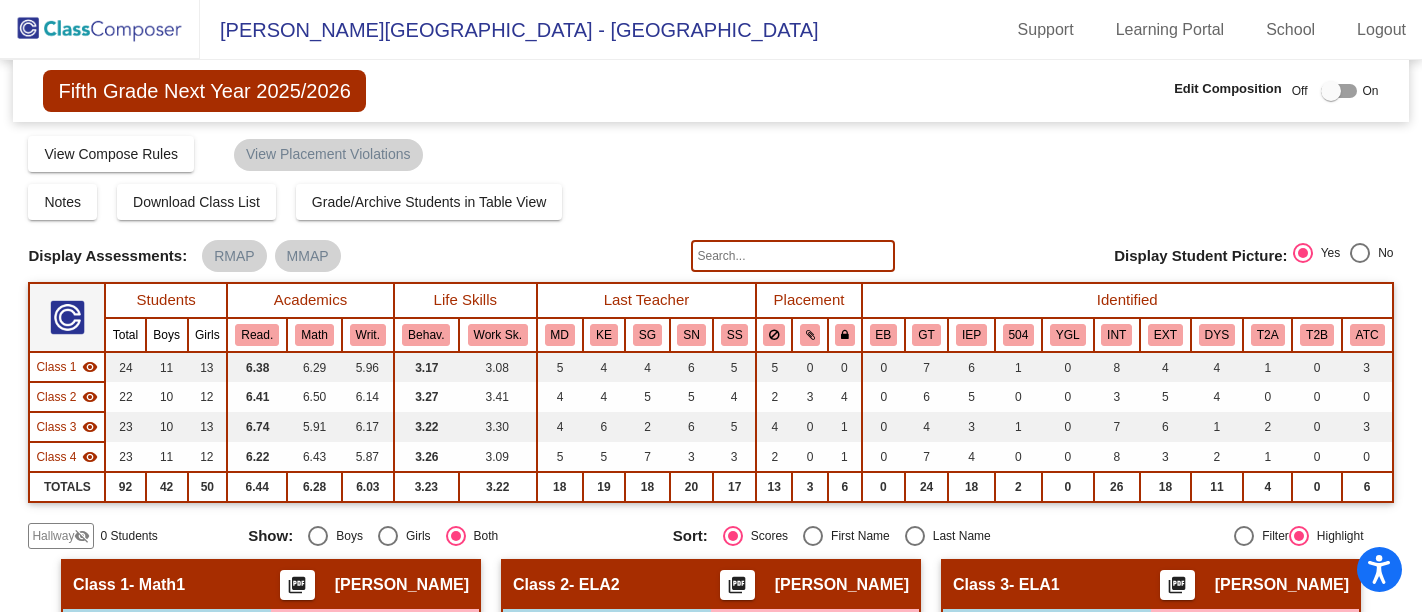 scroll, scrollTop: 0, scrollLeft: 0, axis: both 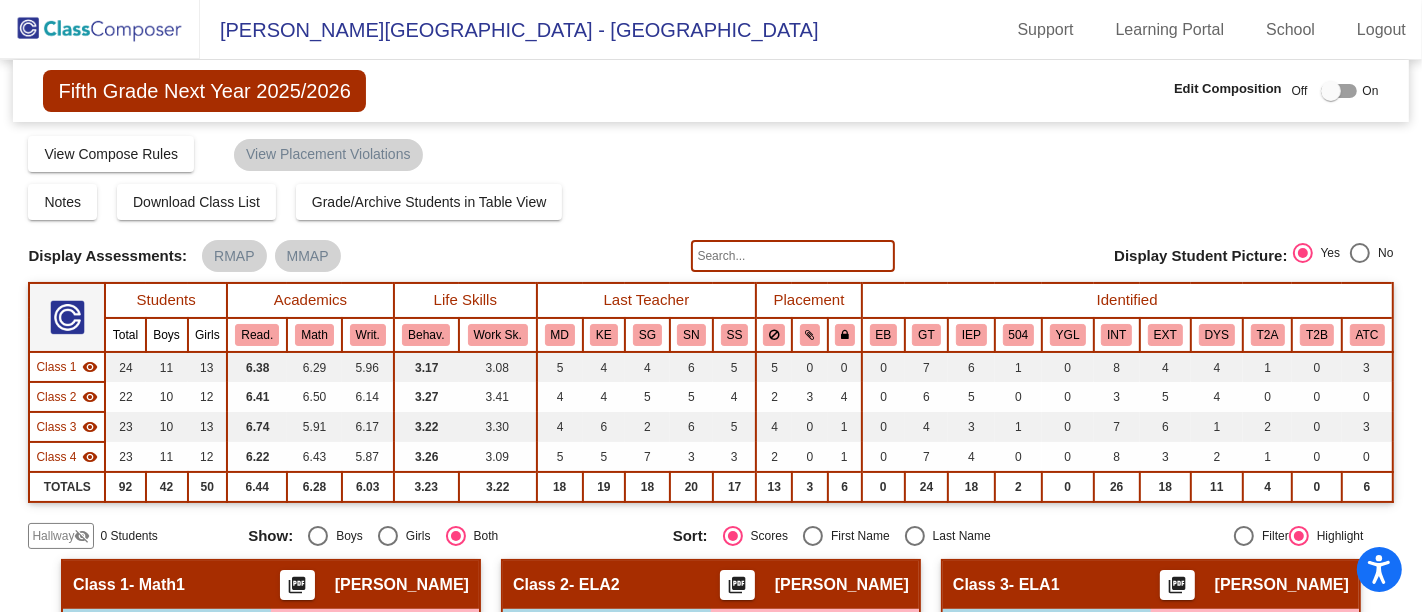 click 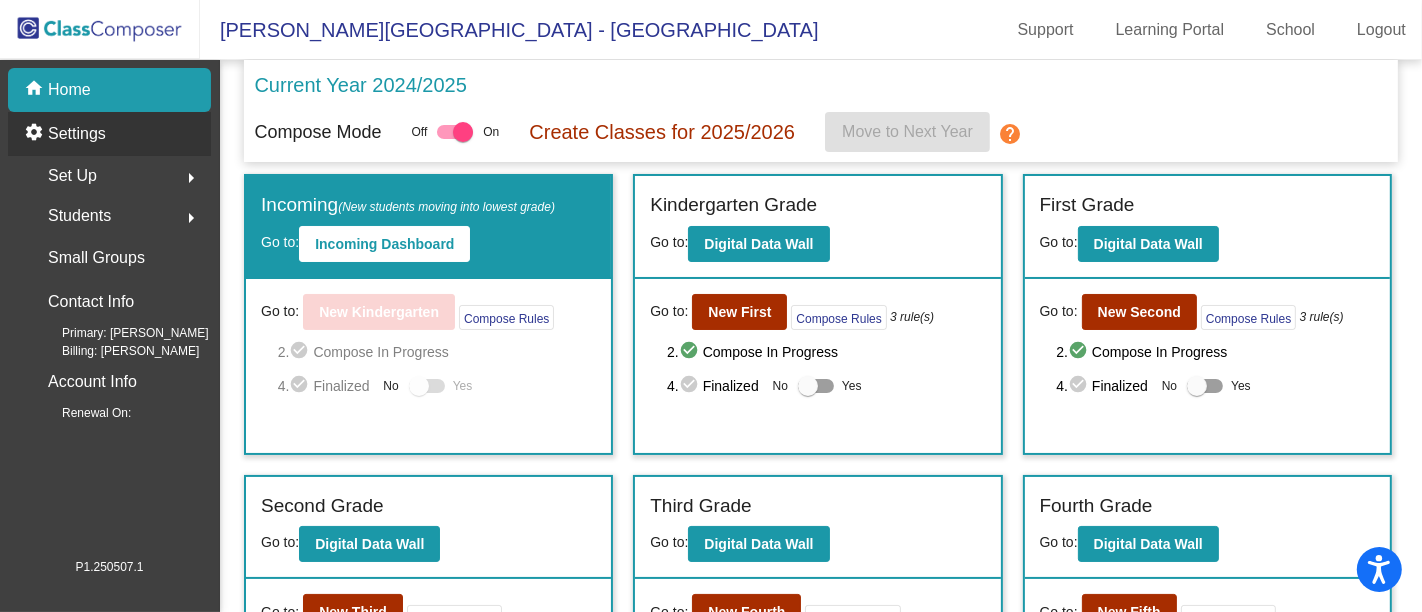 click on "Settings" 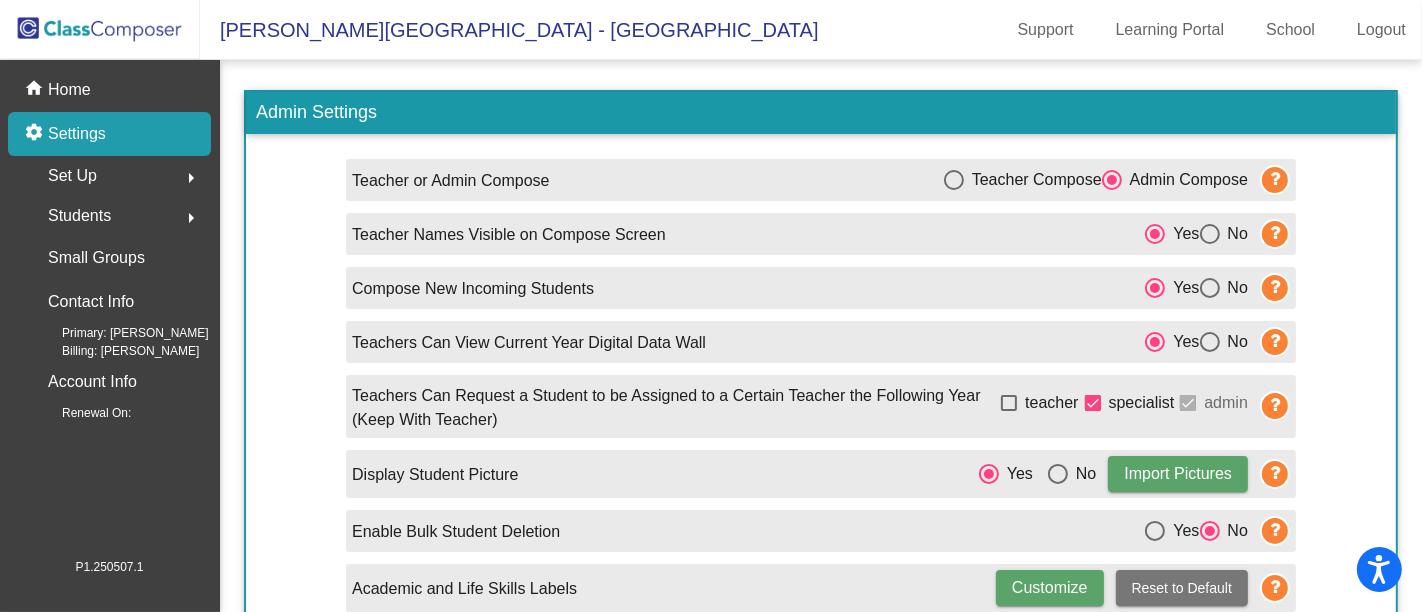 click on "Set Up" 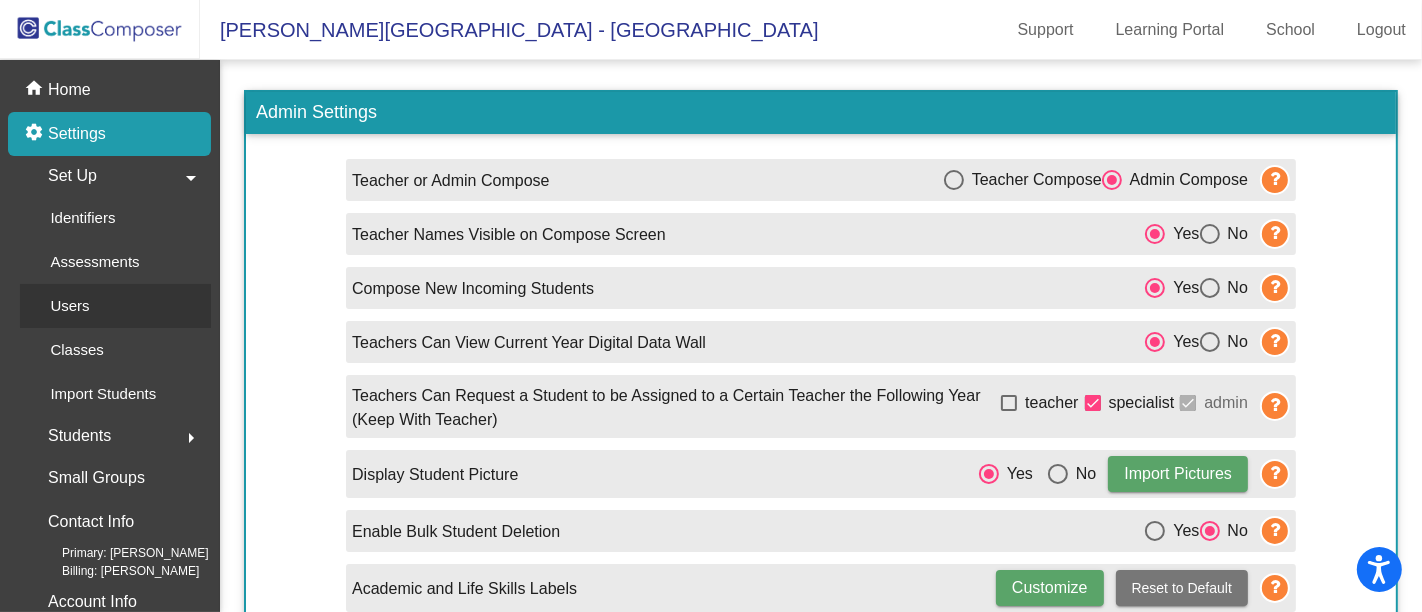 click on "Users" 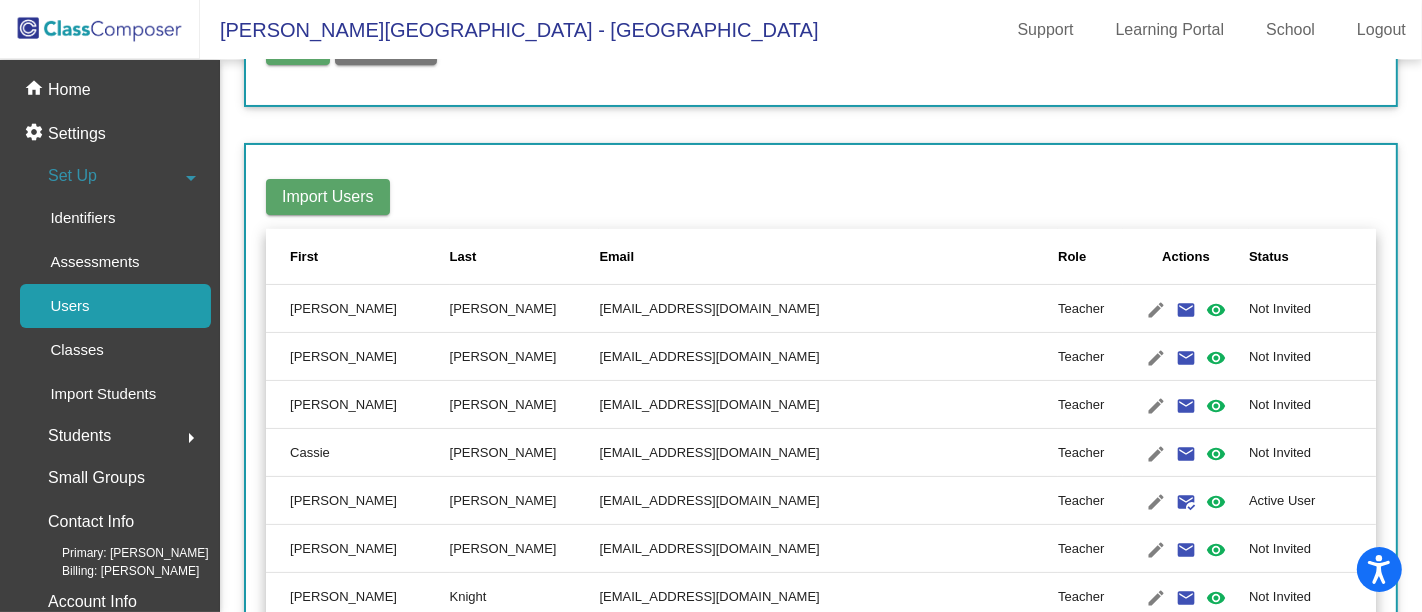 scroll, scrollTop: 0, scrollLeft: 0, axis: both 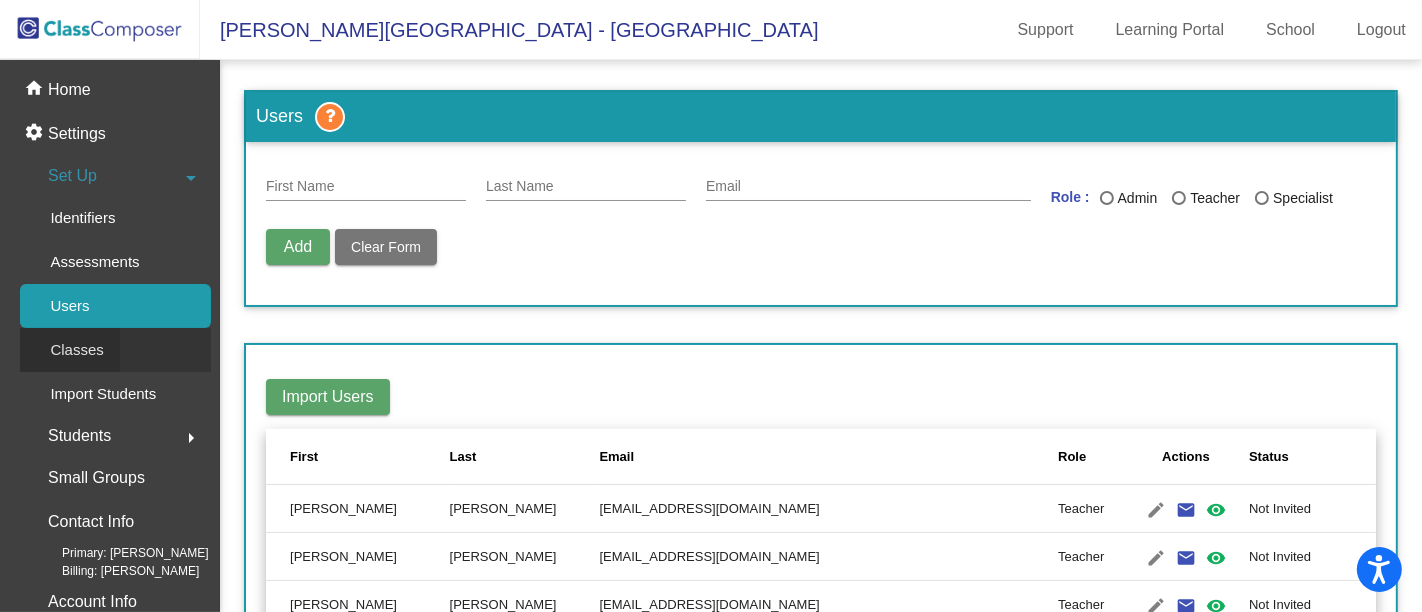click on "Classes" 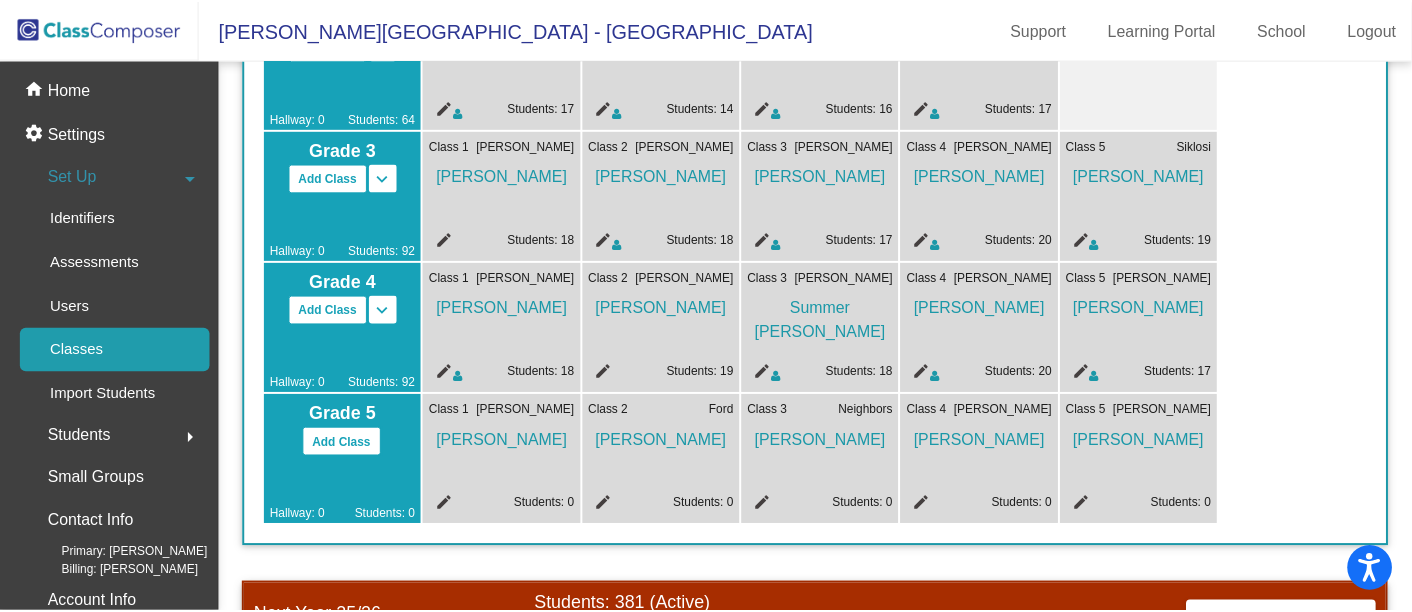 scroll, scrollTop: 515, scrollLeft: 0, axis: vertical 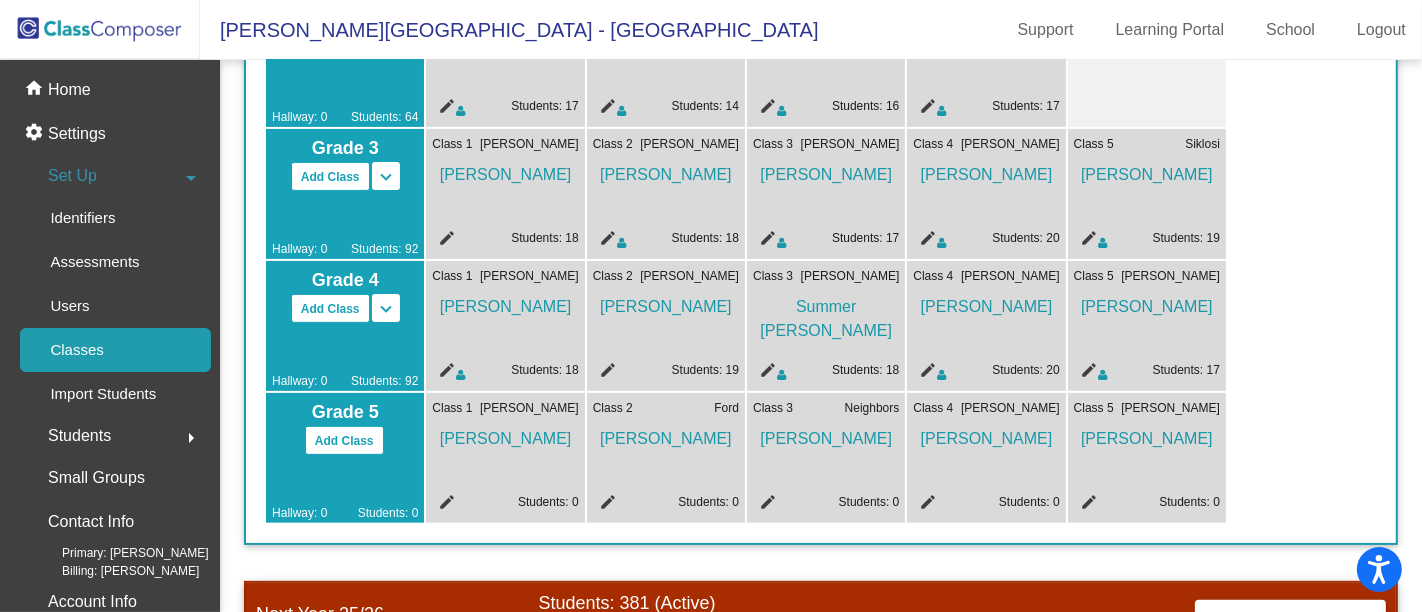 click on "edit" 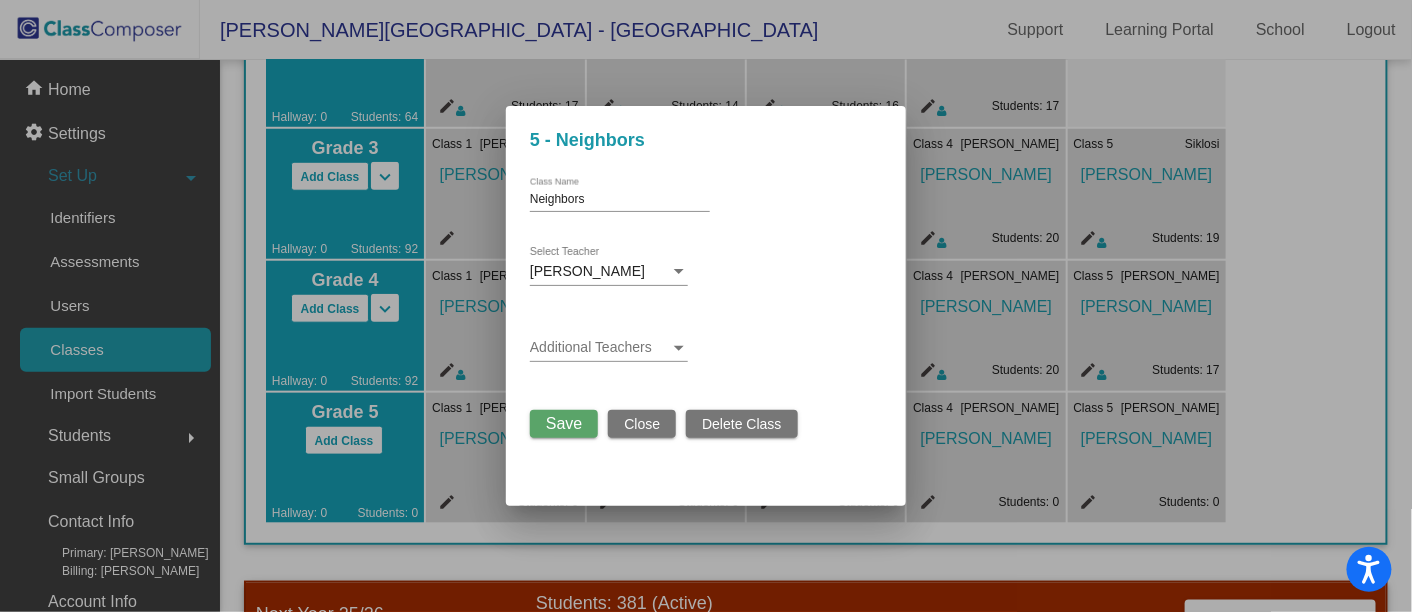click at bounding box center [679, 272] 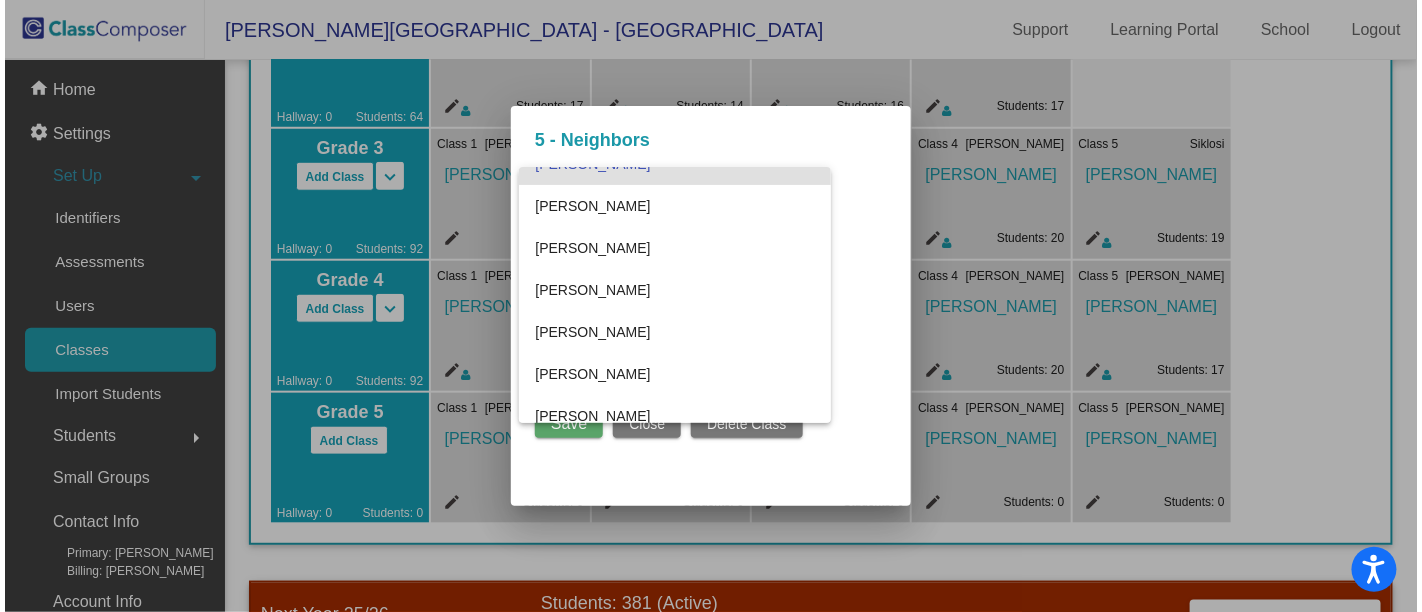 scroll, scrollTop: 0, scrollLeft: 0, axis: both 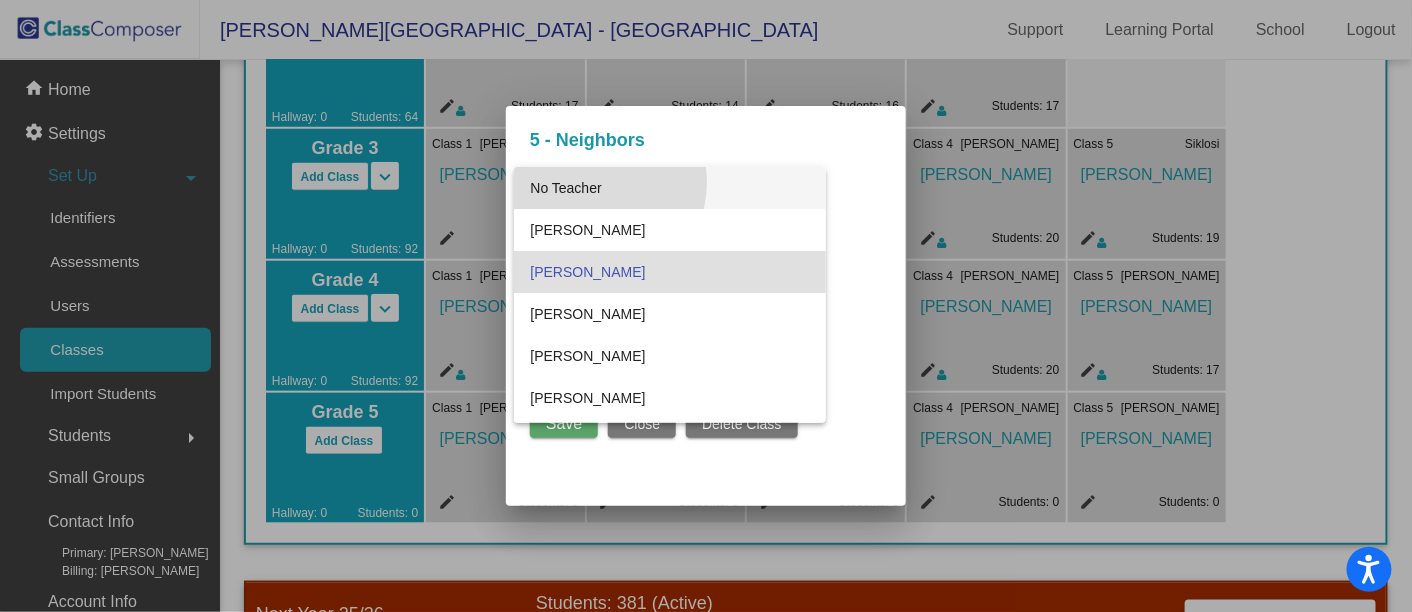 click on "No Teacher" at bounding box center [670, 188] 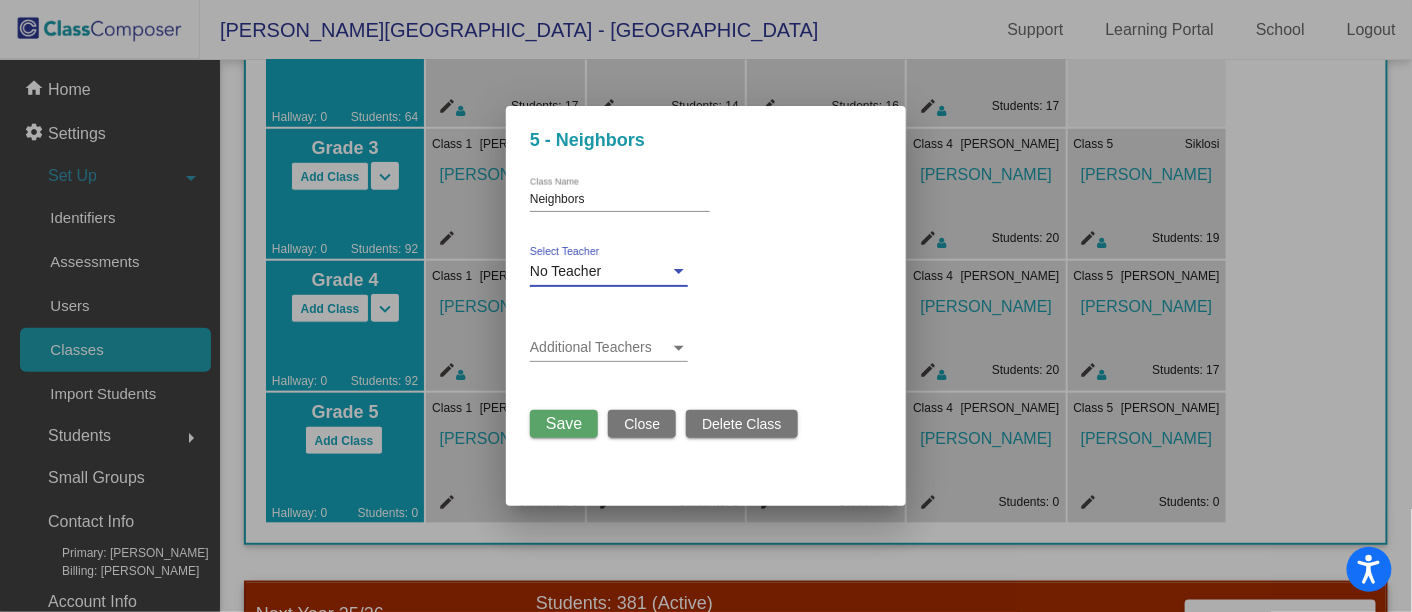 click on "Neighbors" at bounding box center [620, 200] 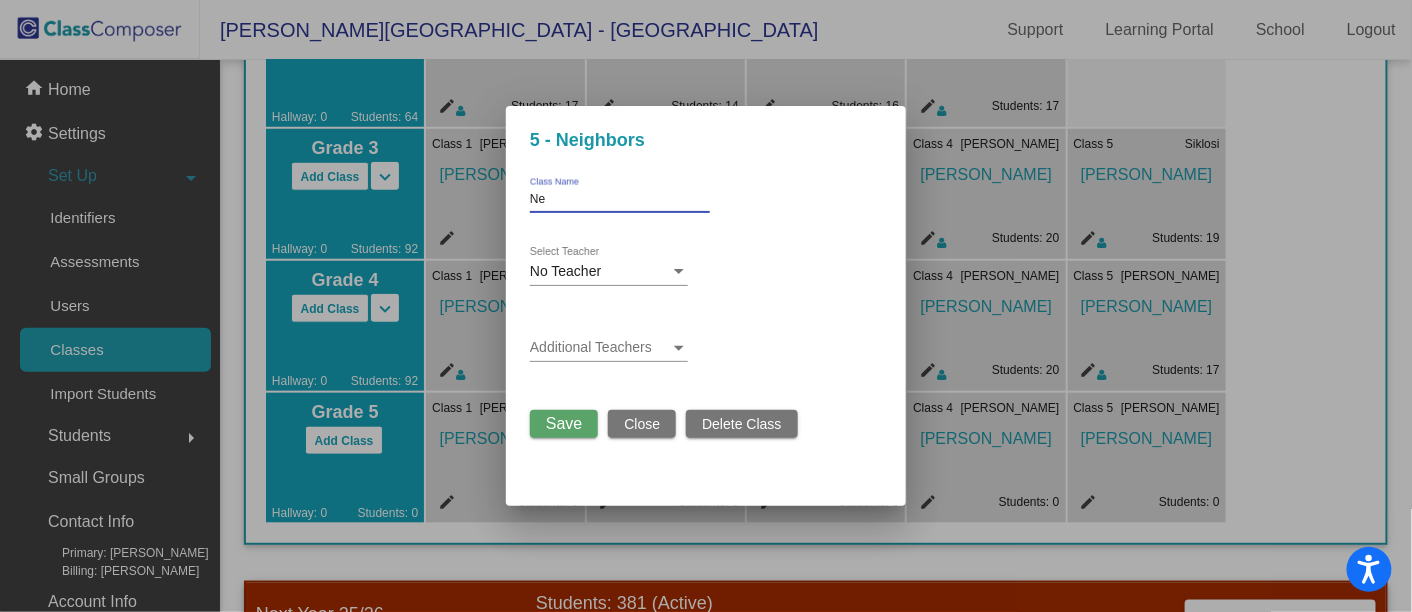 type on "N" 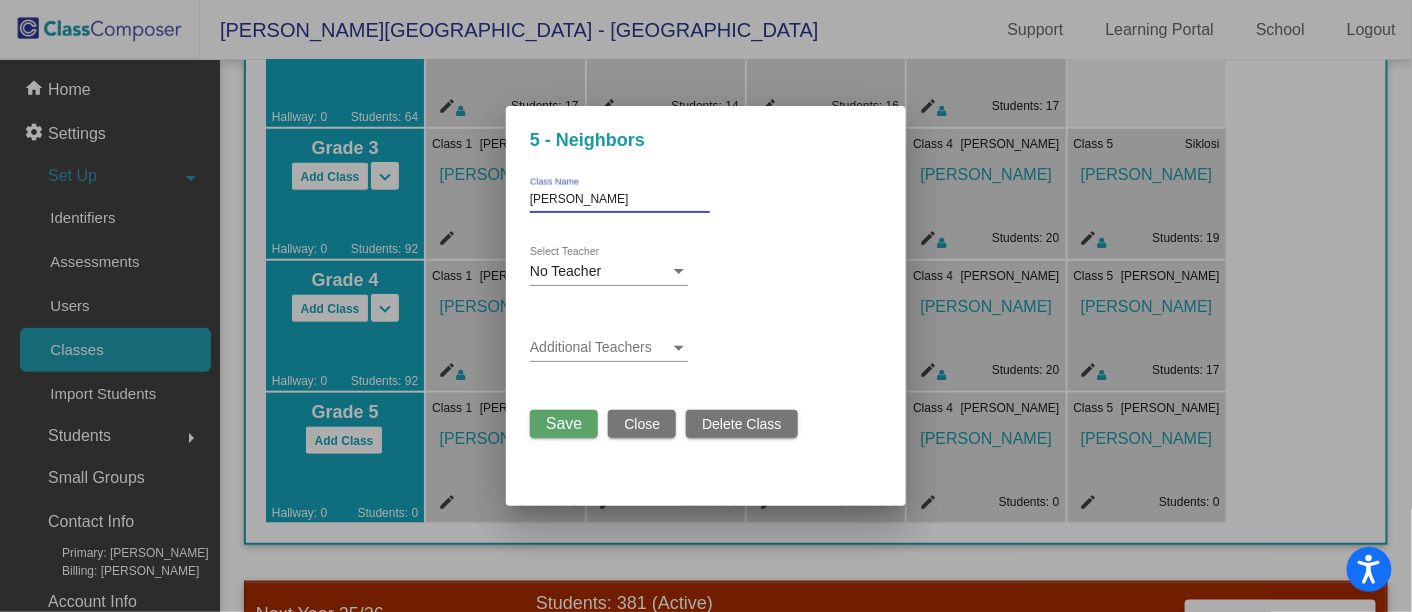 type on "[PERSON_NAME]" 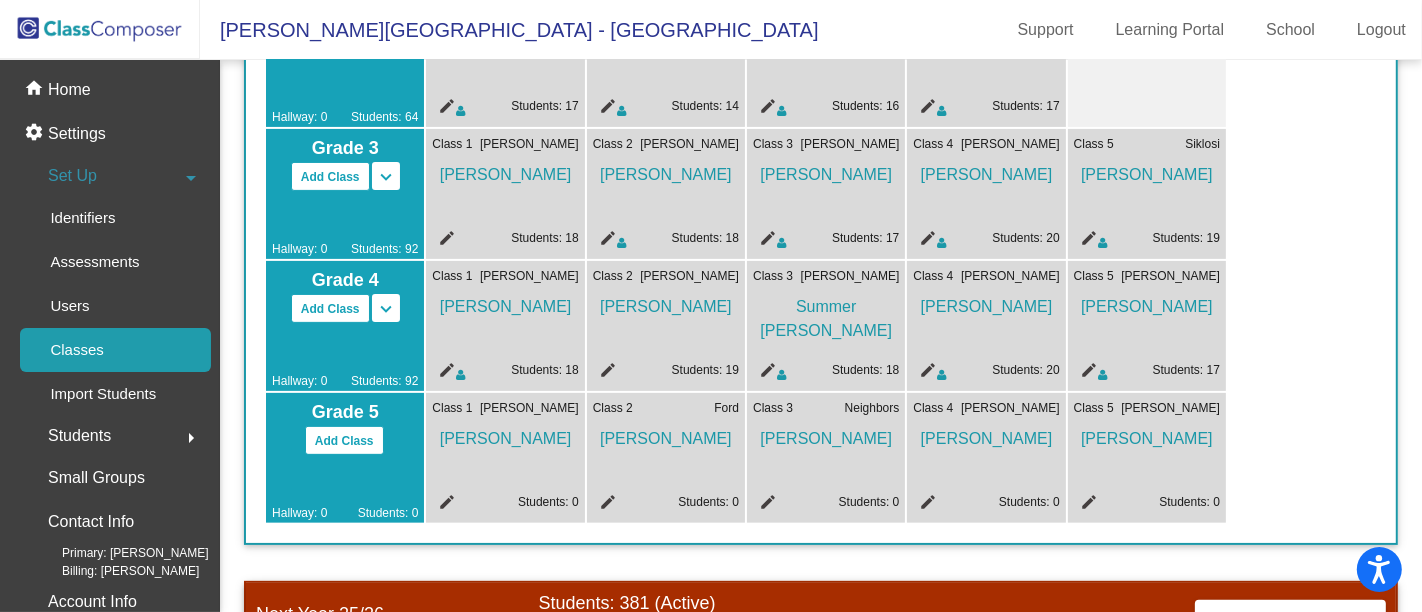 click on "[PERSON_NAME]" 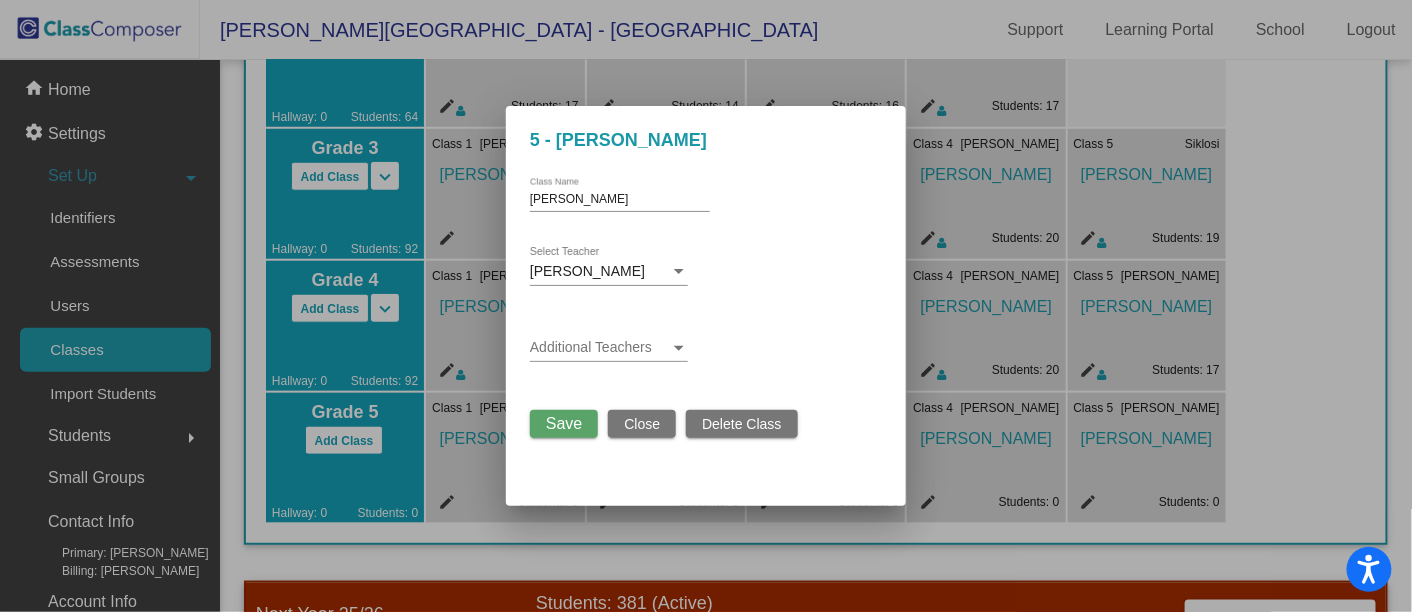 click at bounding box center [706, 306] 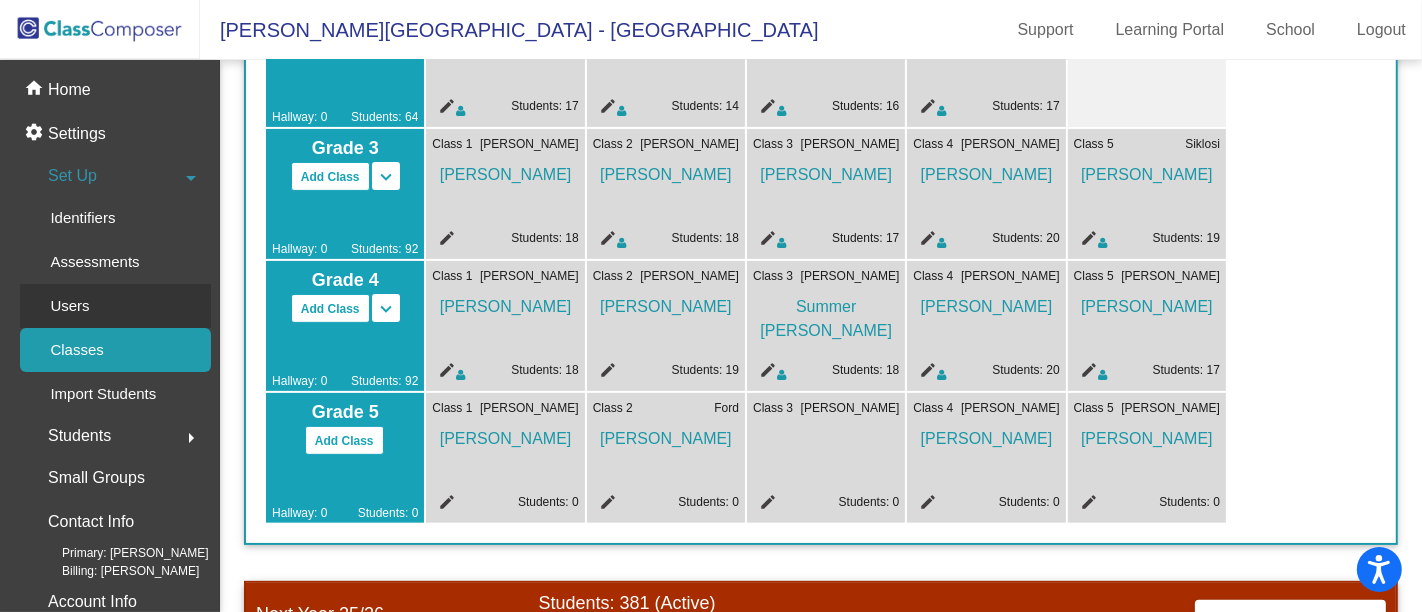 click on "Users" 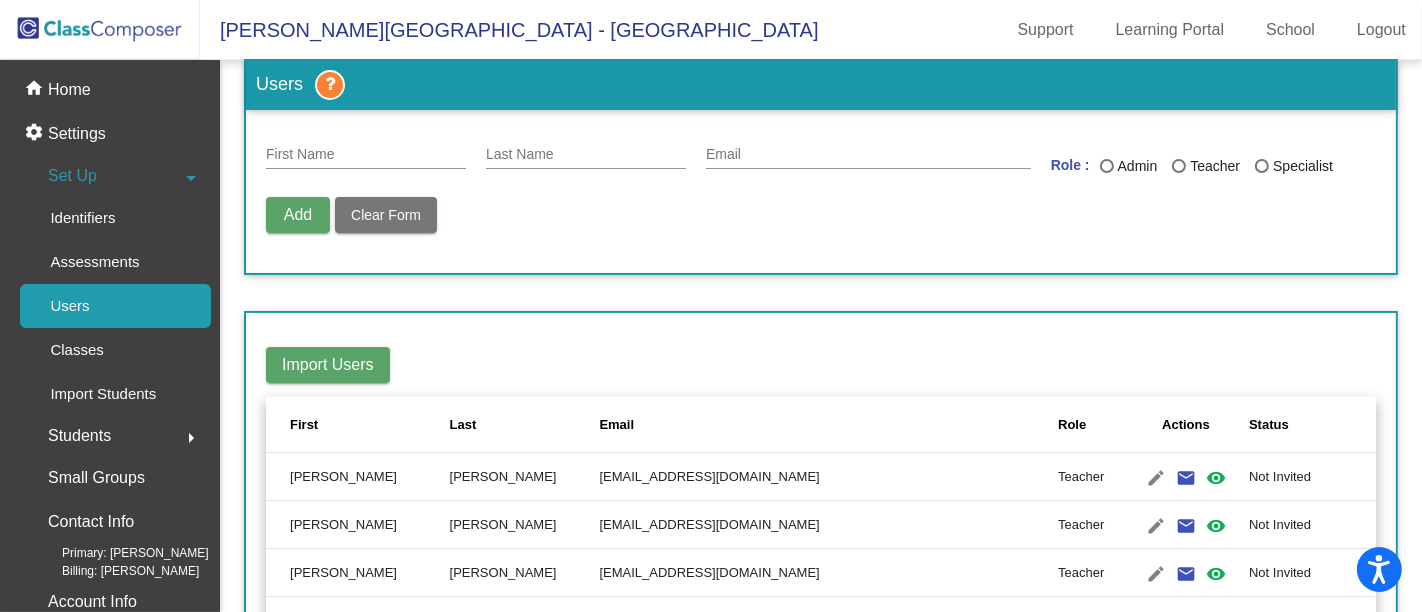 scroll, scrollTop: 16, scrollLeft: 0, axis: vertical 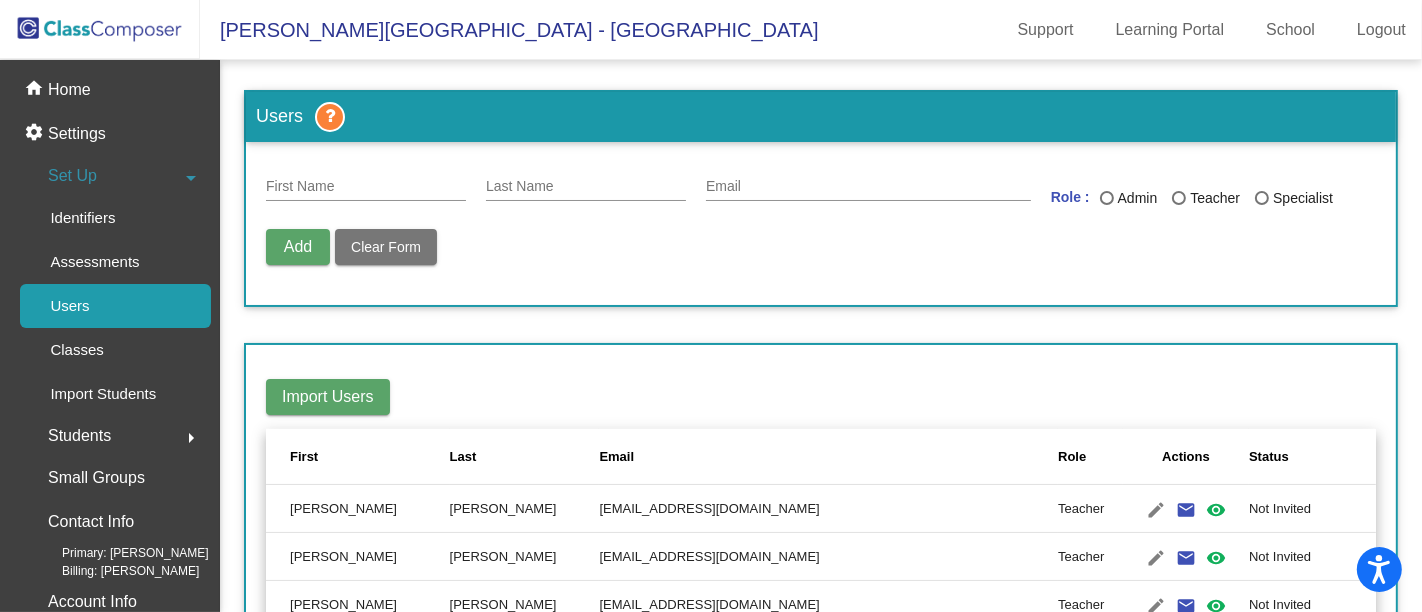 click on "First Name" at bounding box center (366, 187) 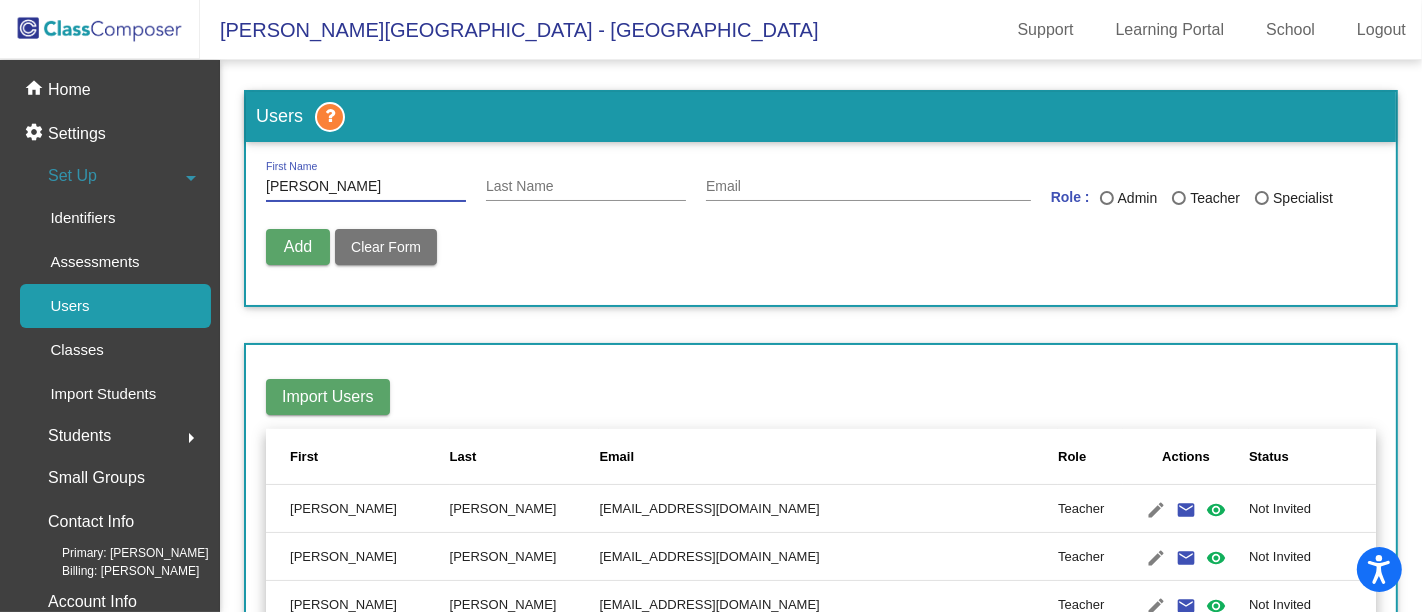 type on "[PERSON_NAME]" 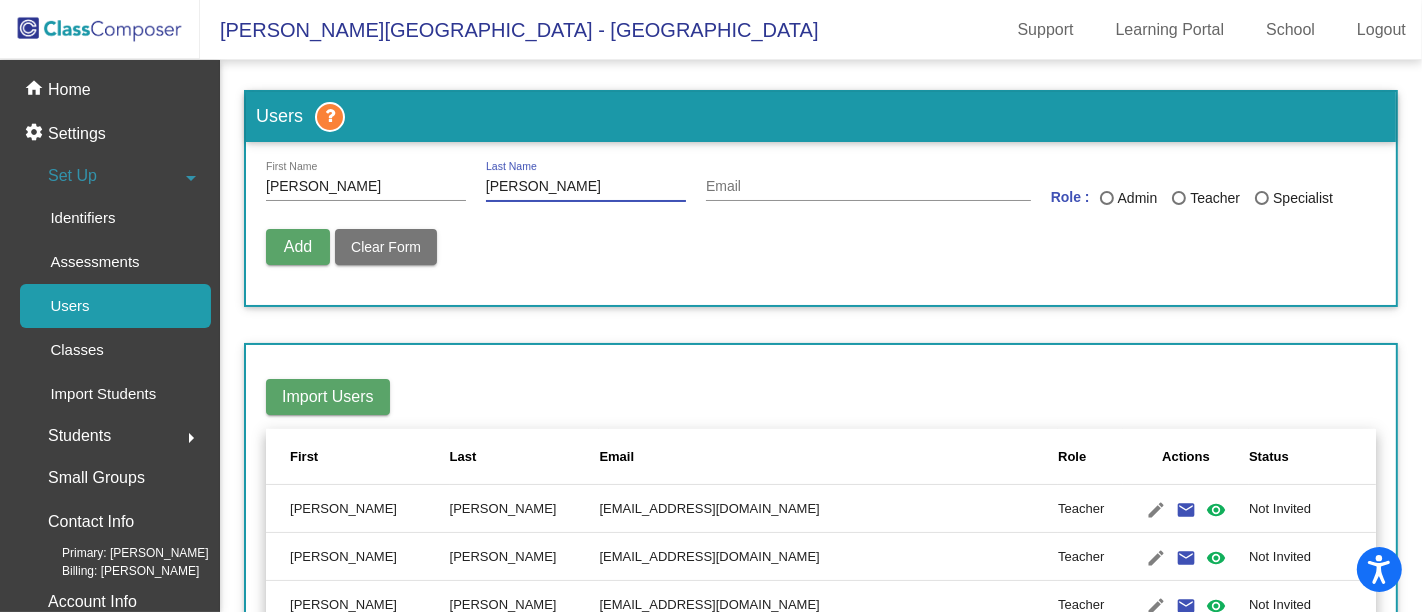 type on "[PERSON_NAME]" 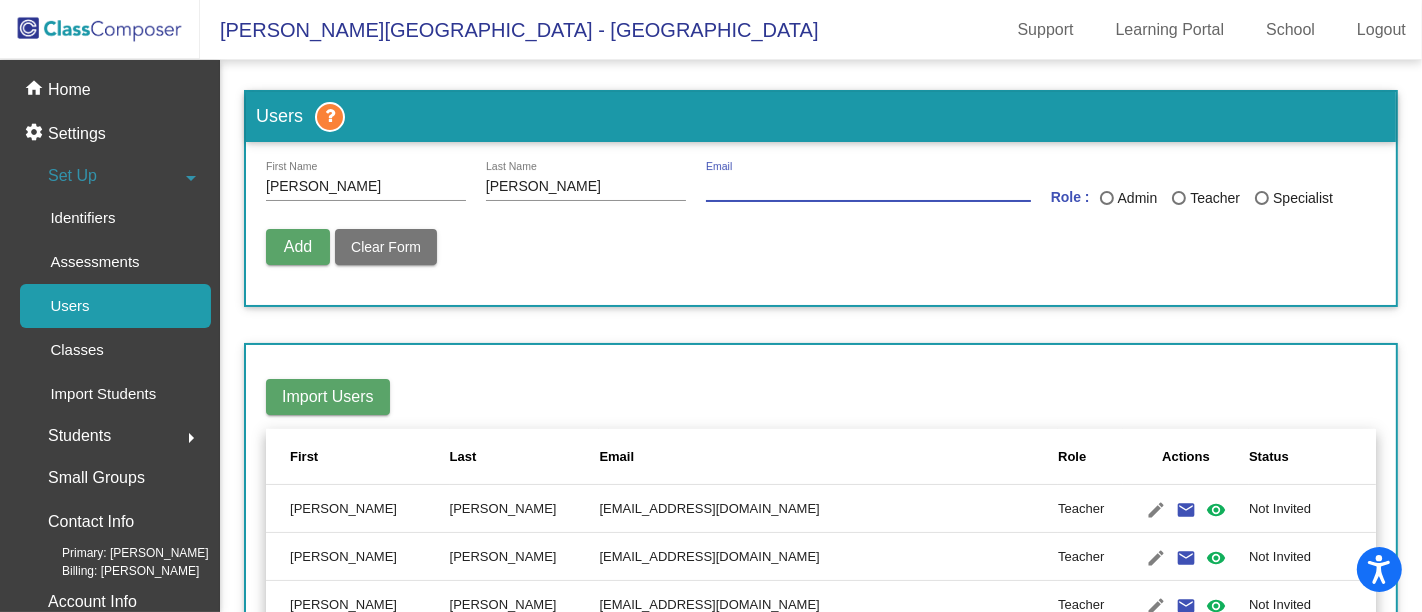 click on "Email" at bounding box center [868, 187] 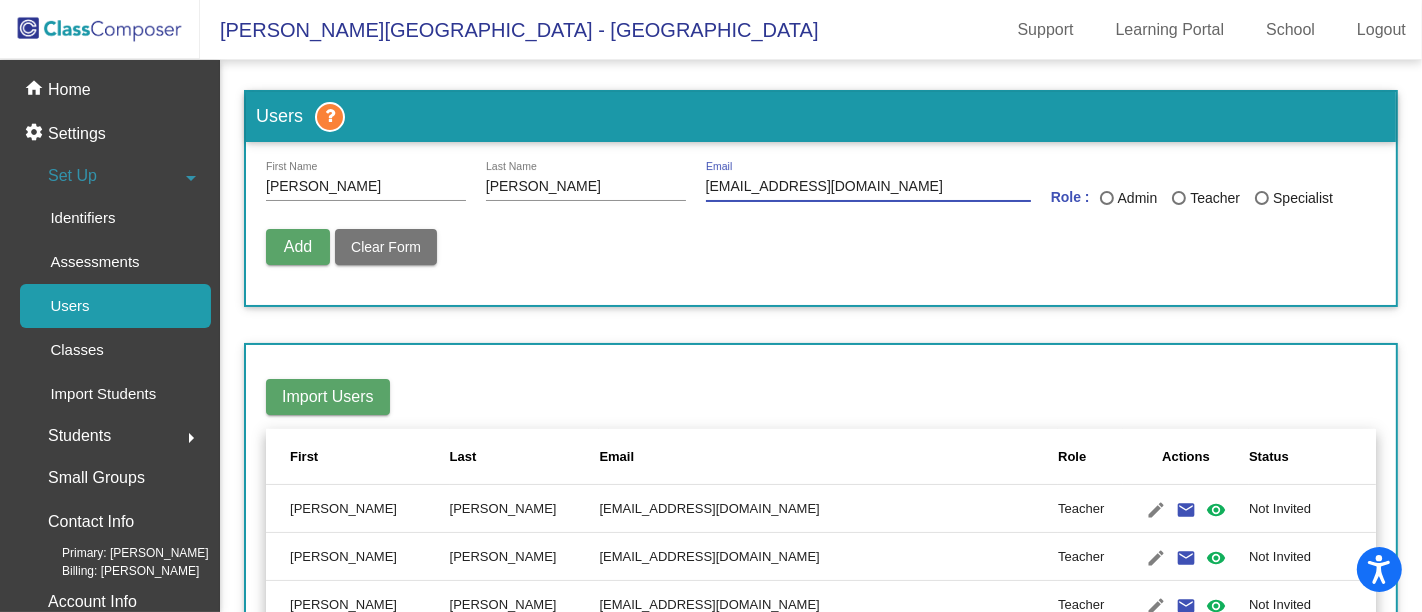 type on "[EMAIL_ADDRESS][DOMAIN_NAME]" 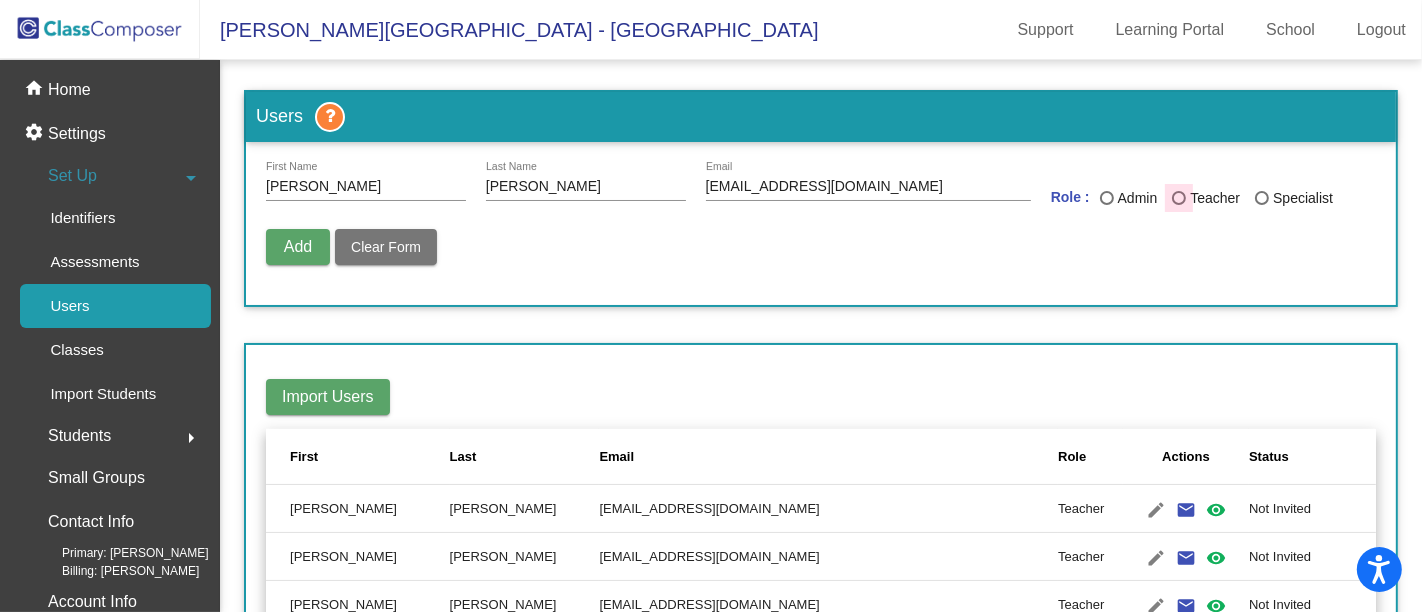 click at bounding box center [1179, 198] 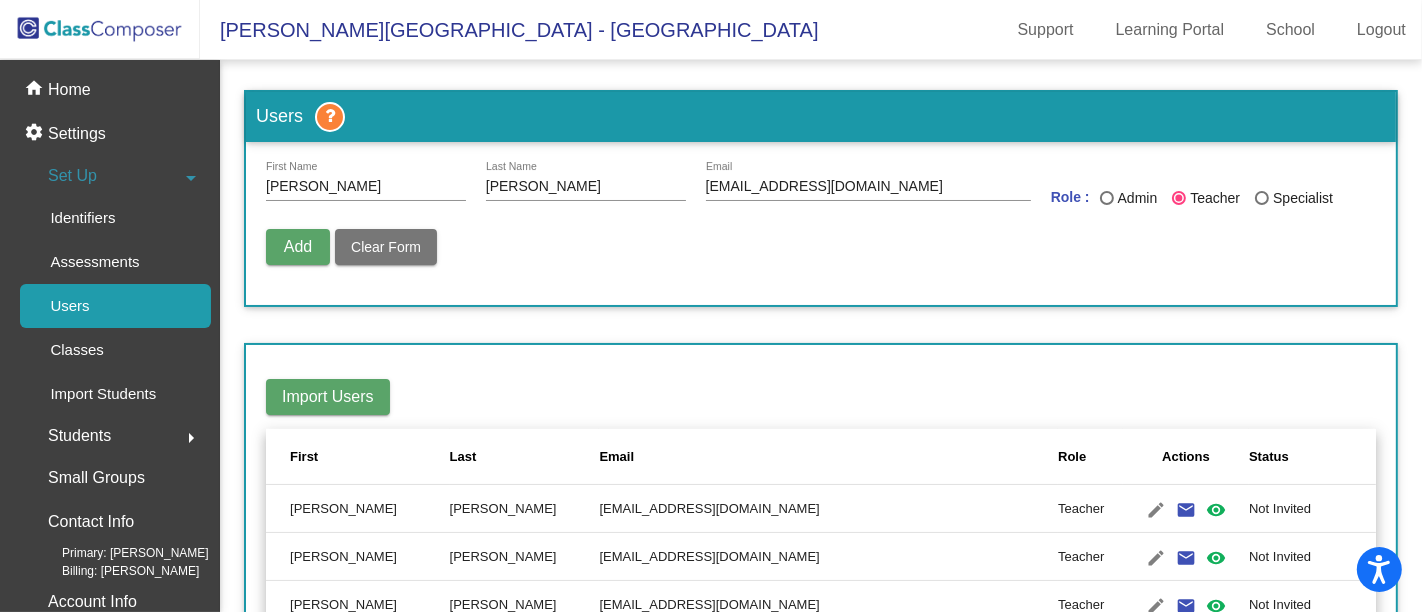 click on "Add" at bounding box center (298, 246) 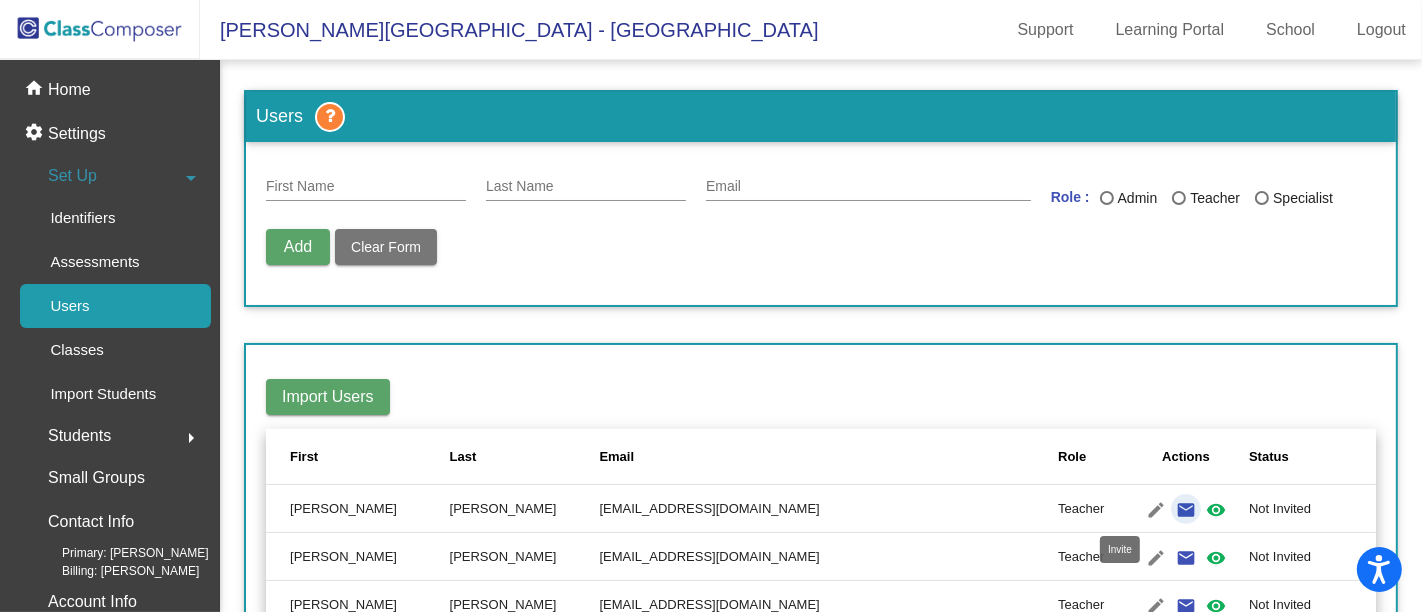 click on "email" 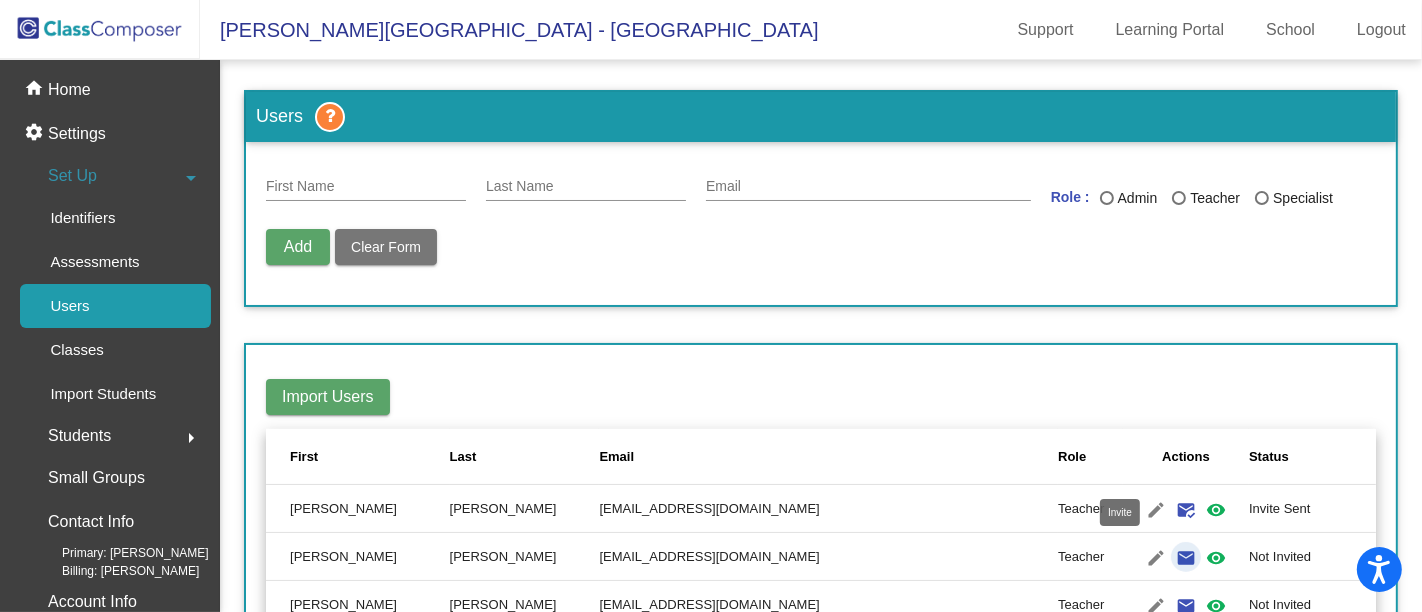 click on "email" 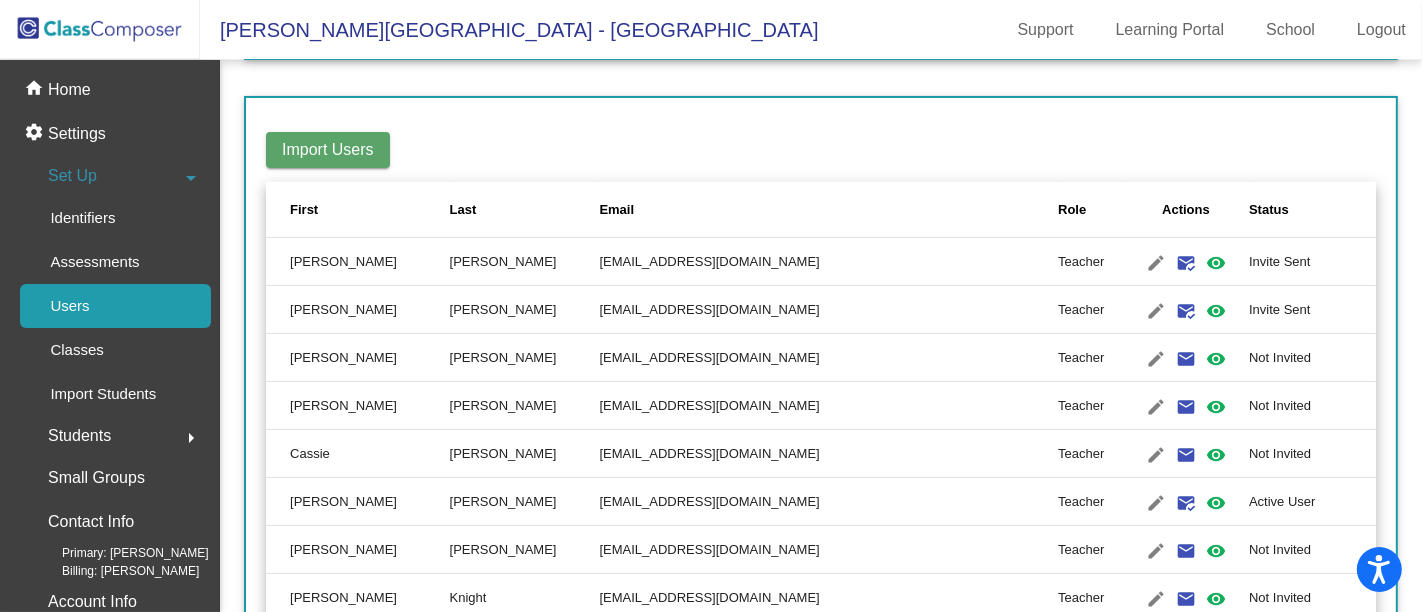 scroll, scrollTop: 257, scrollLeft: 0, axis: vertical 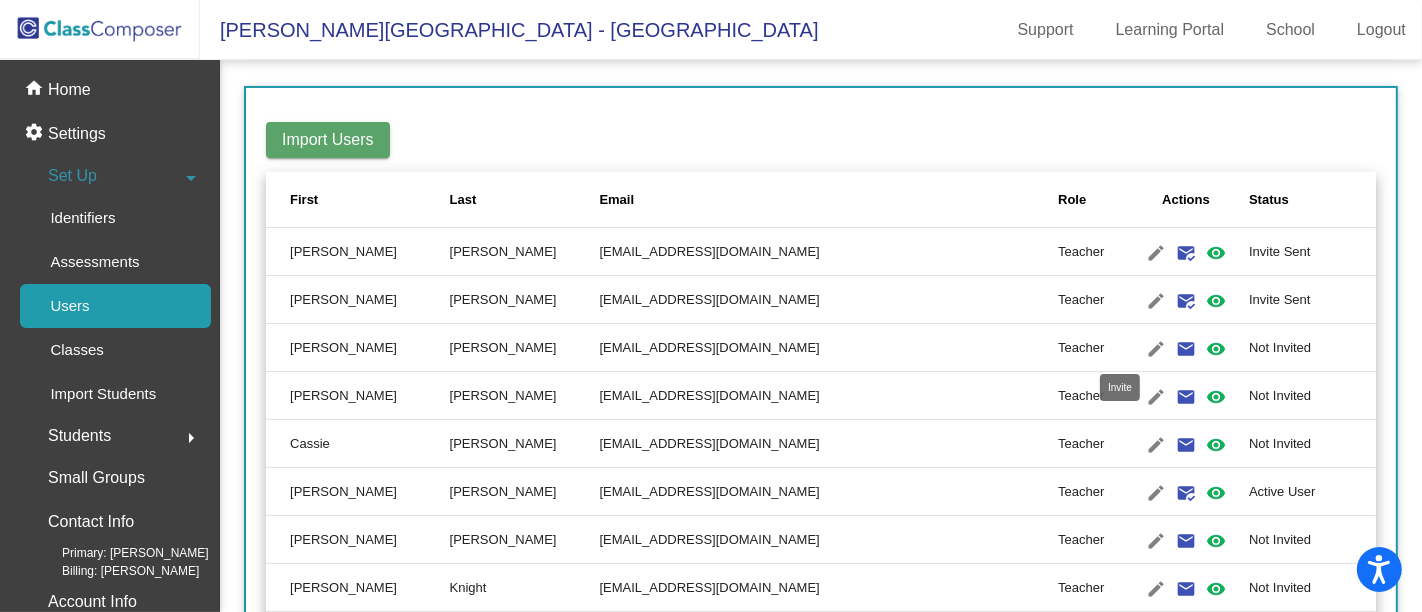 click on "email" 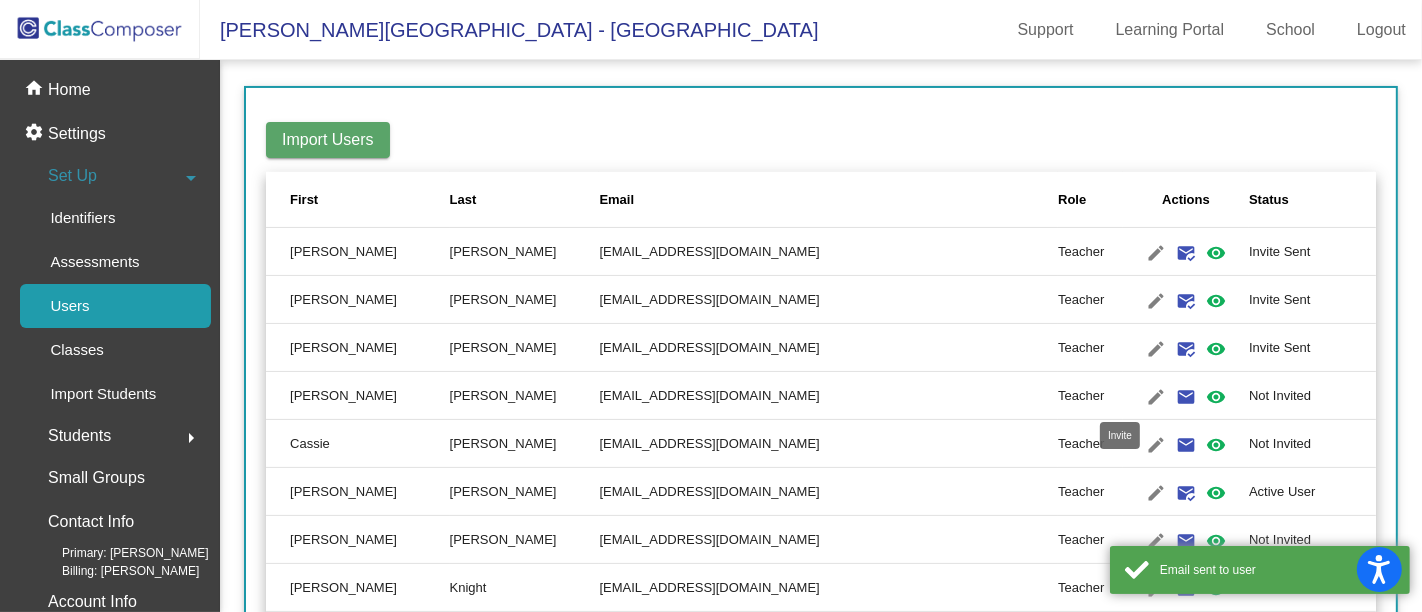 click on "email" 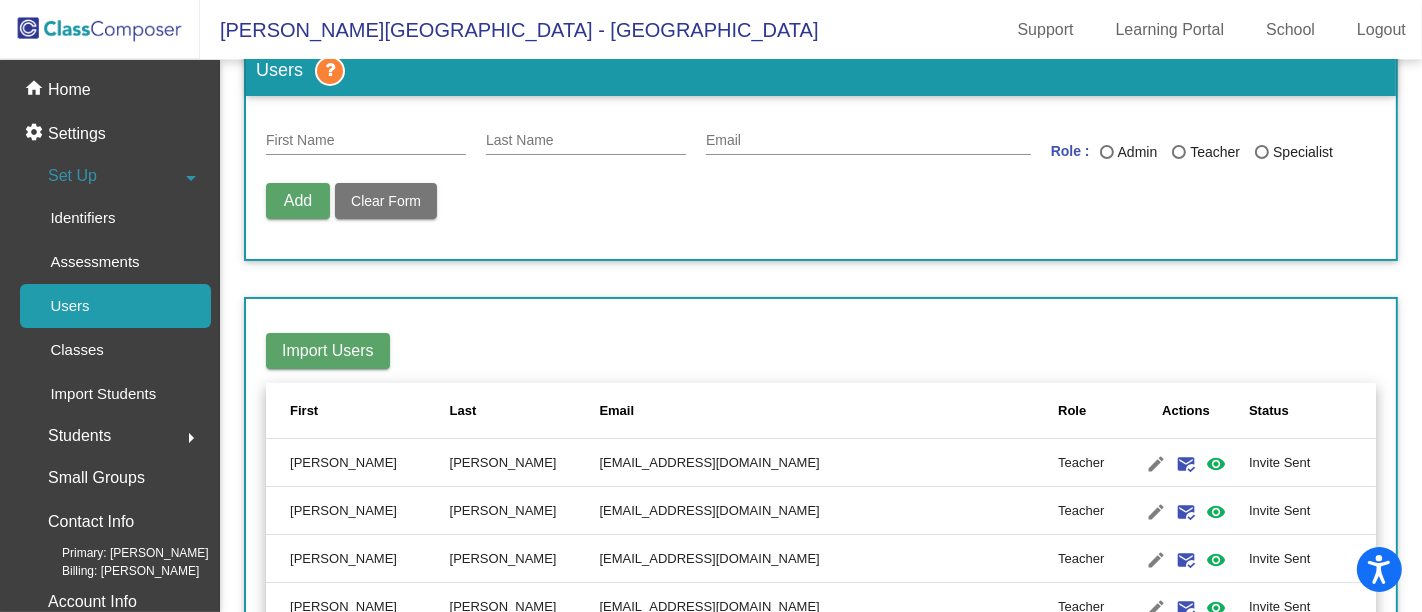 scroll, scrollTop: 0, scrollLeft: 0, axis: both 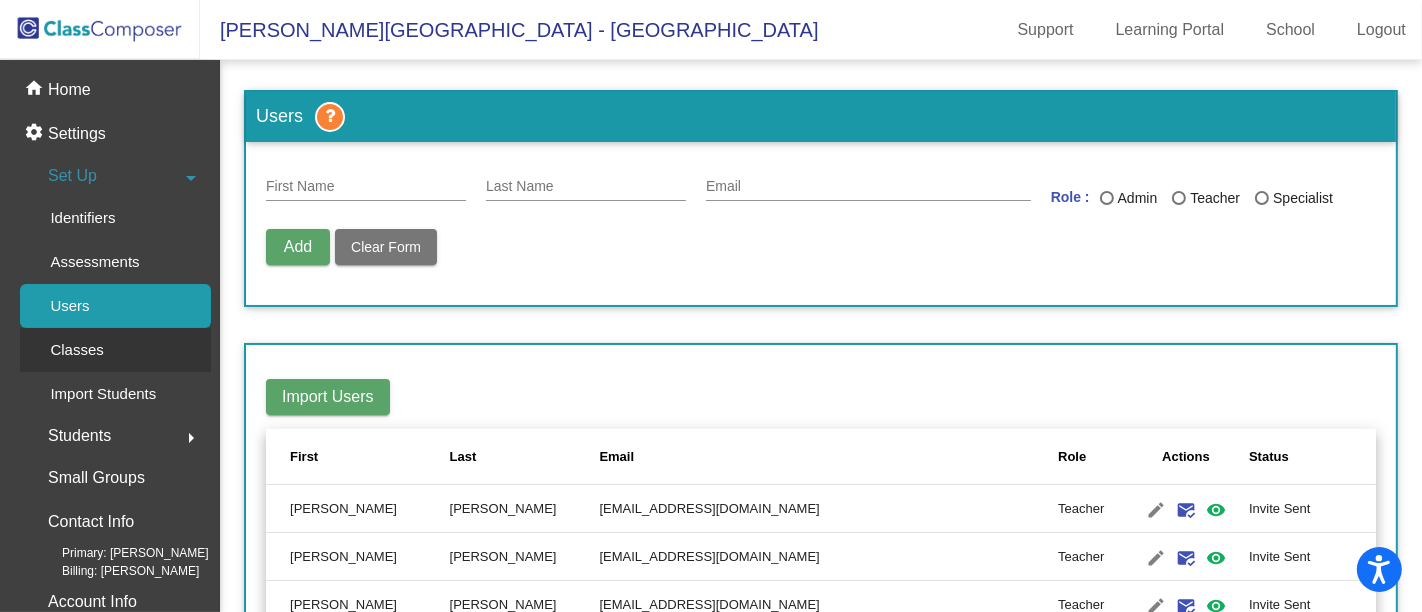 click on "Classes" 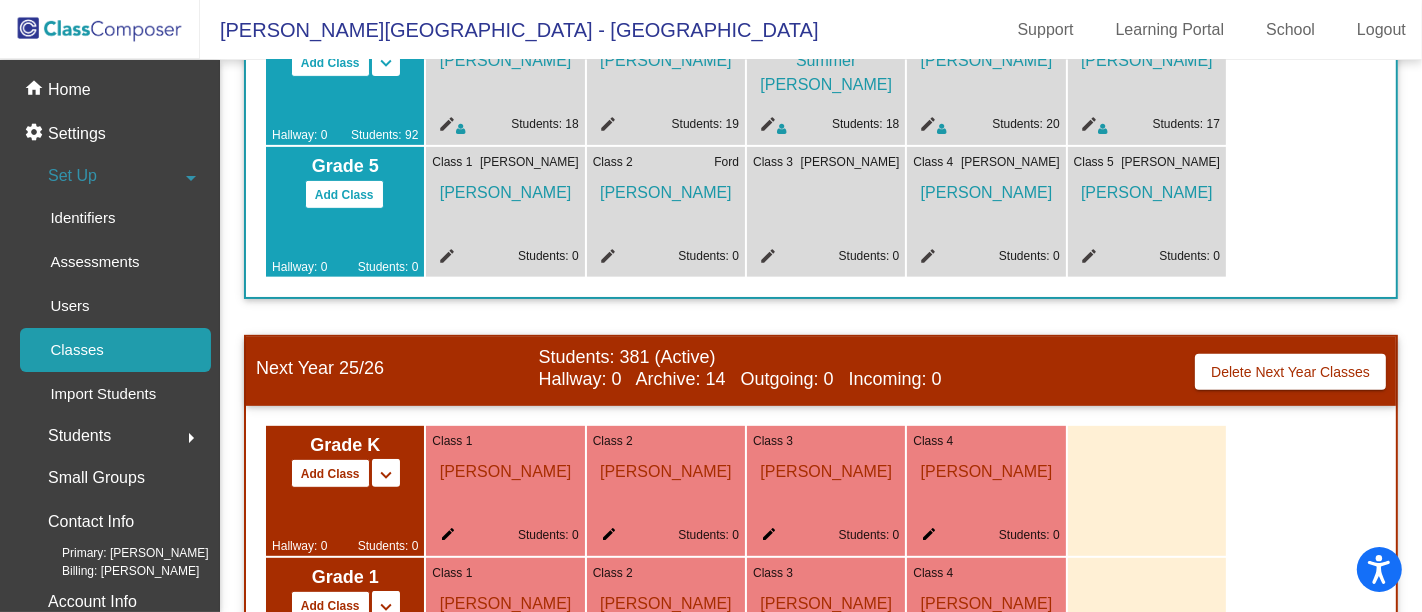 scroll, scrollTop: 771, scrollLeft: 0, axis: vertical 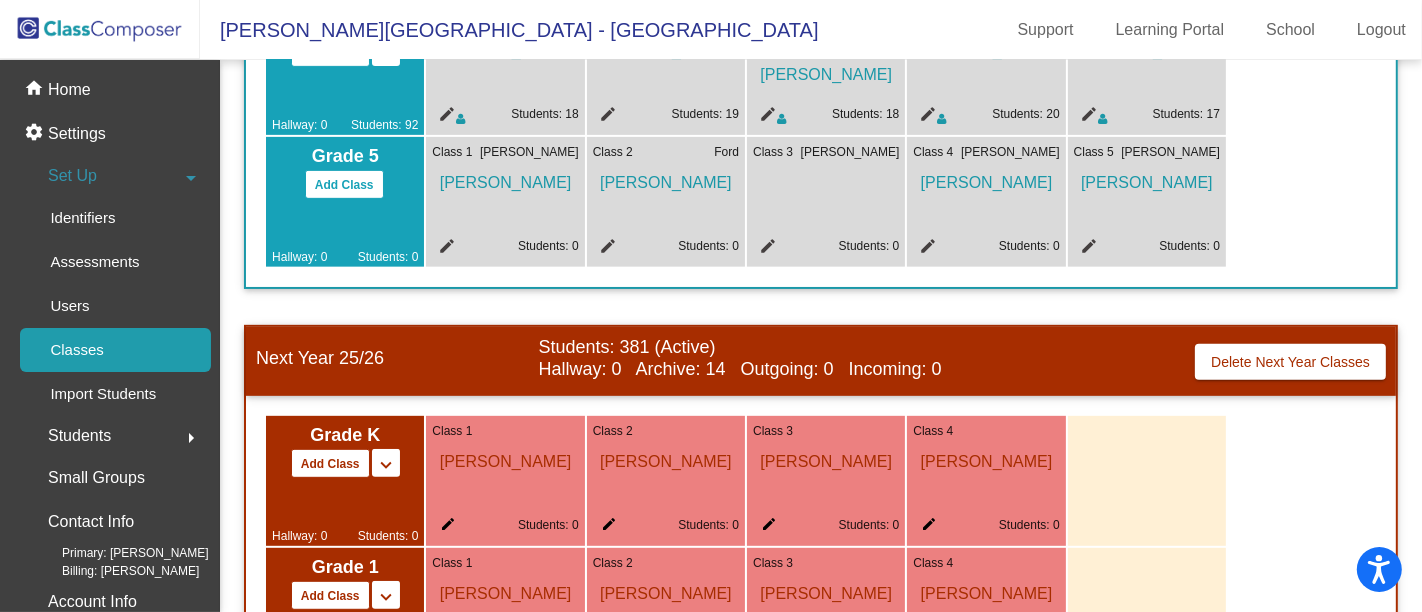 click on "edit" 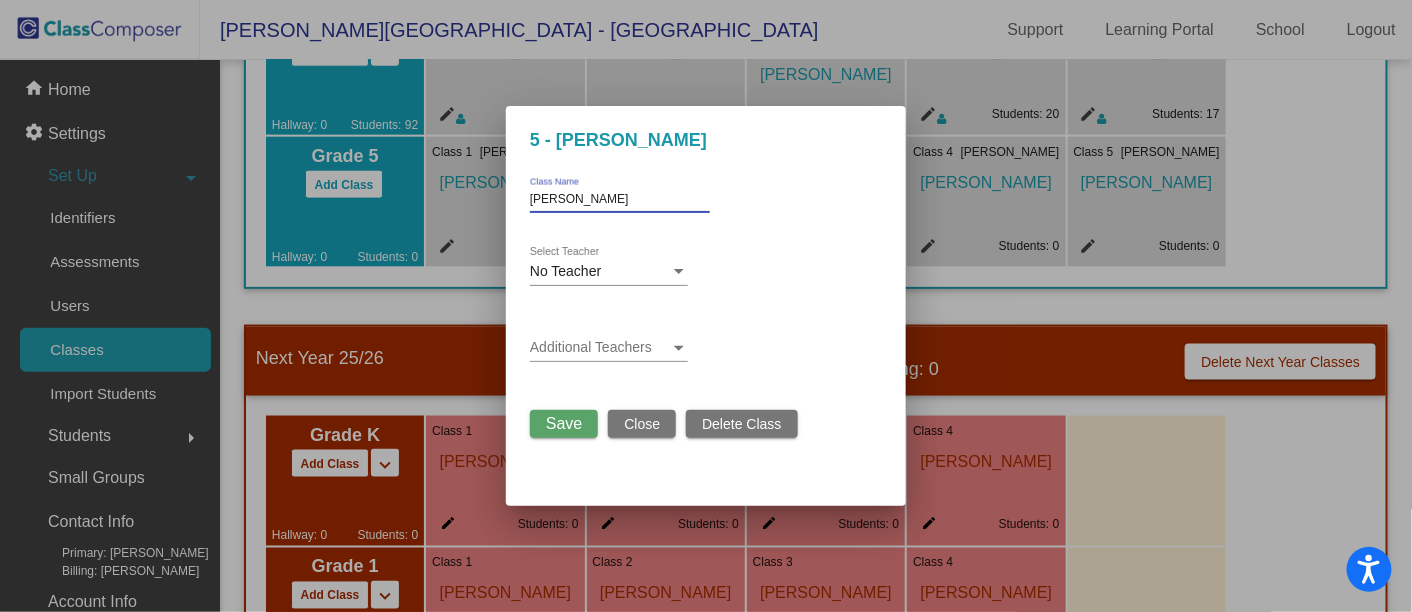 drag, startPoint x: 586, startPoint y: 198, endPoint x: 492, endPoint y: 202, distance: 94.08507 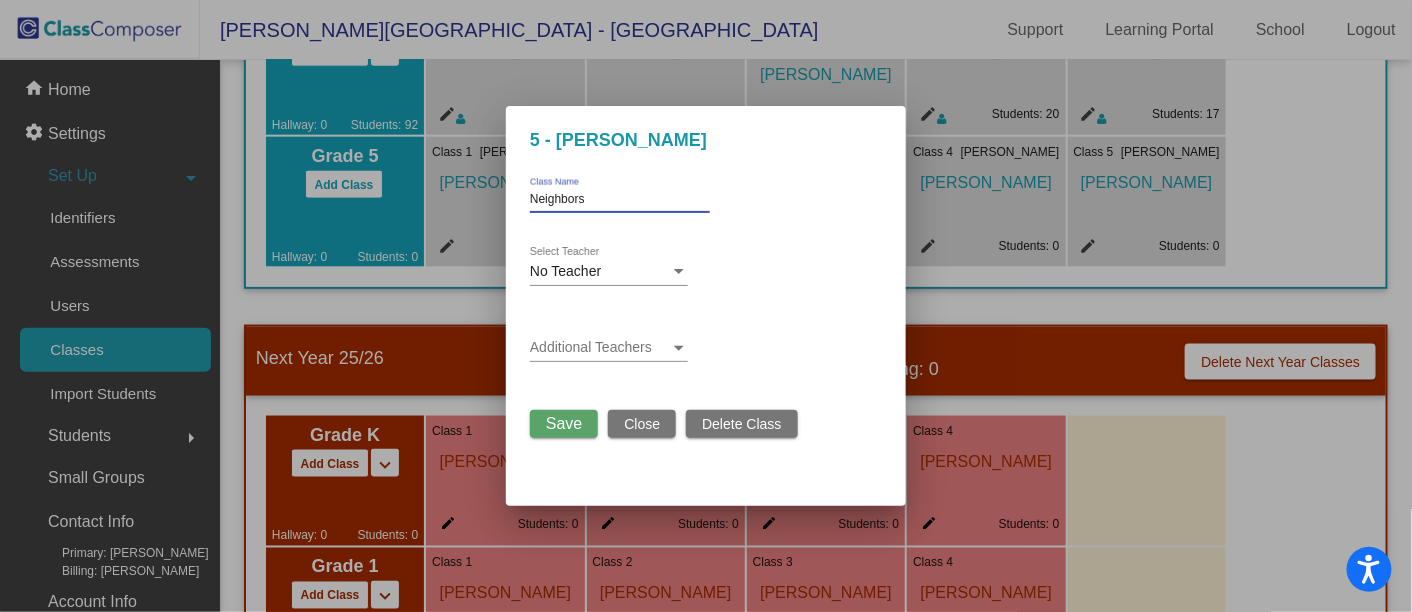 type on "Neighbors" 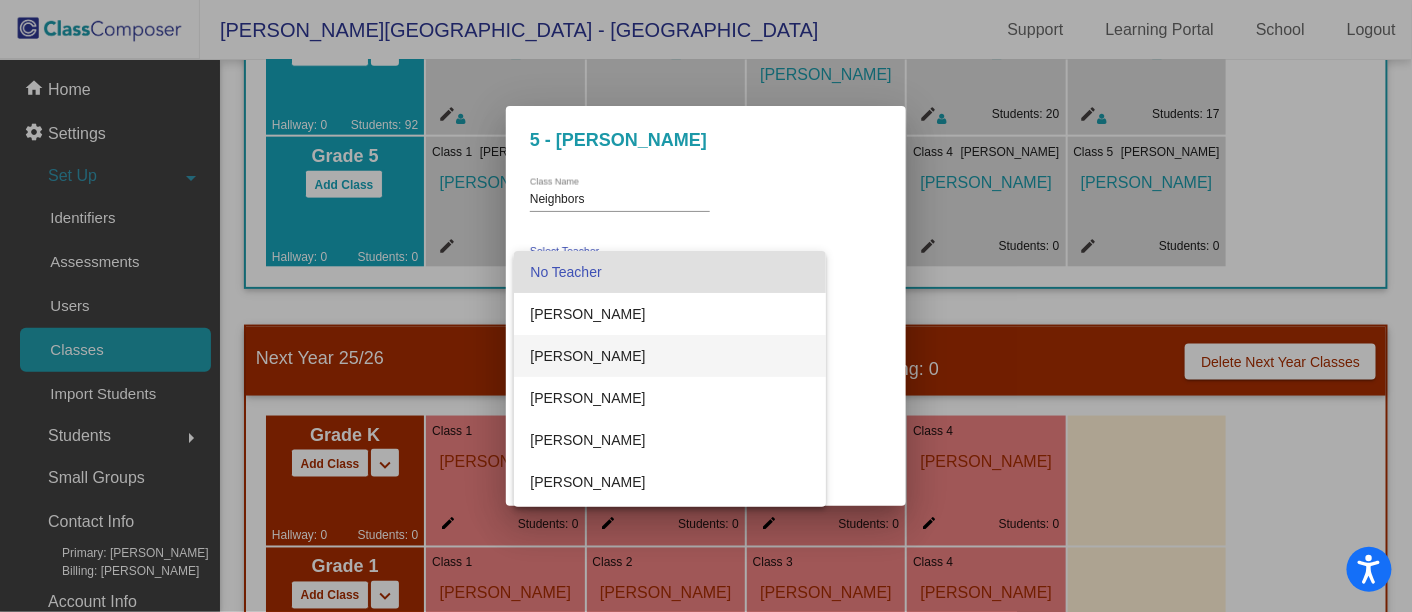 click on "[PERSON_NAME]" at bounding box center [670, 356] 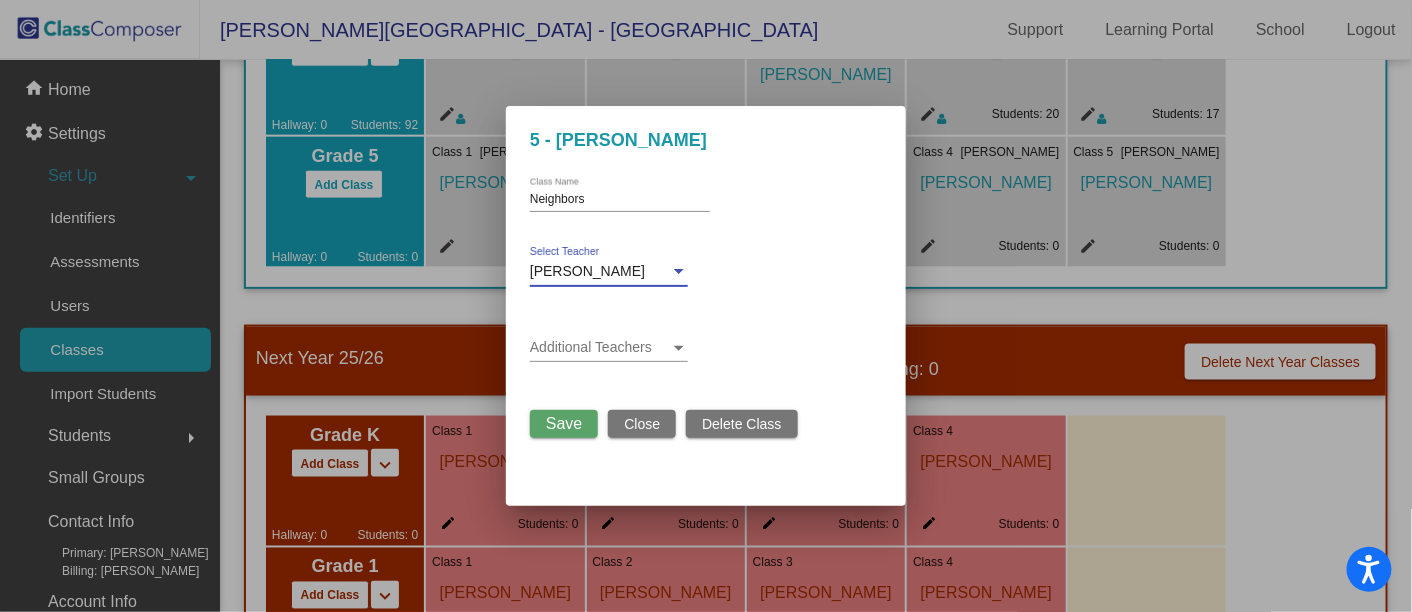 click on "Save" at bounding box center (564, 423) 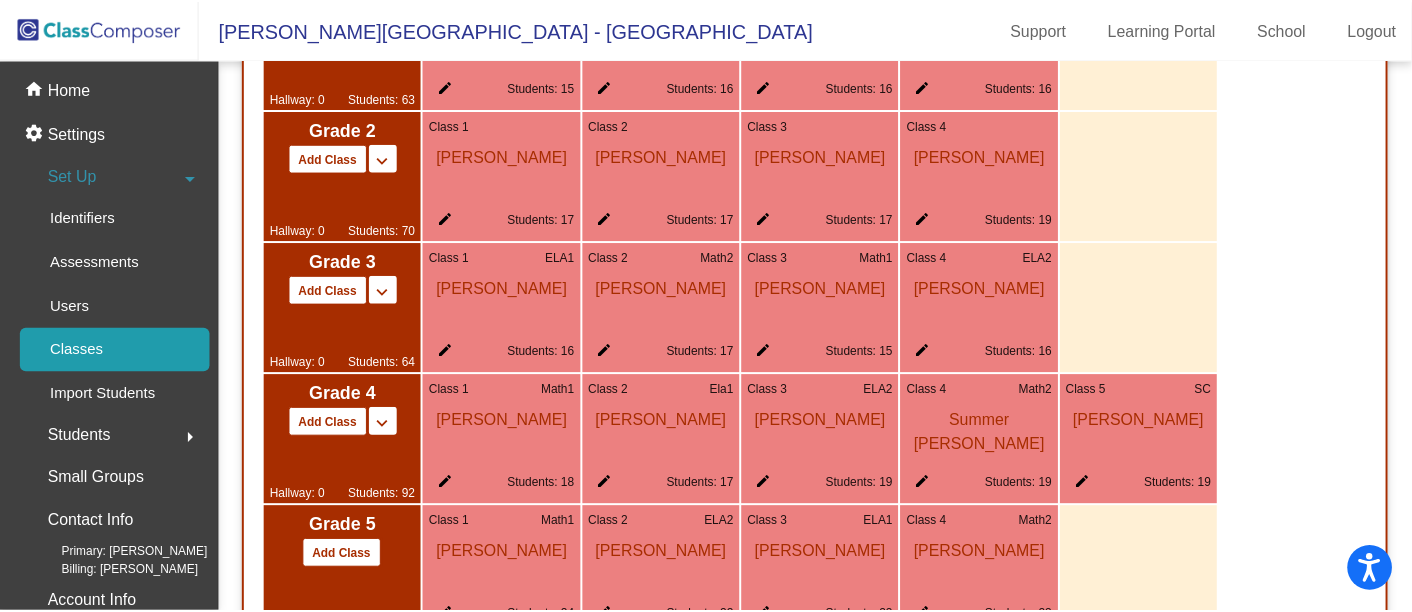 scroll, scrollTop: 1419, scrollLeft: 0, axis: vertical 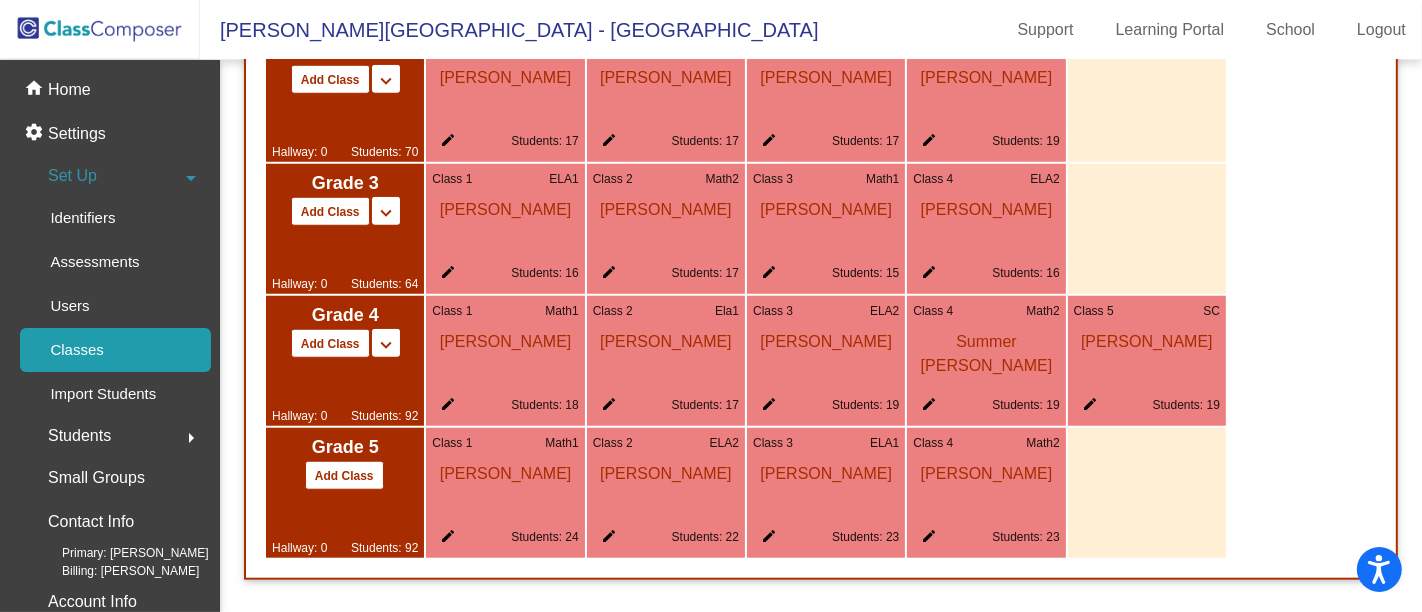 click on "edit" 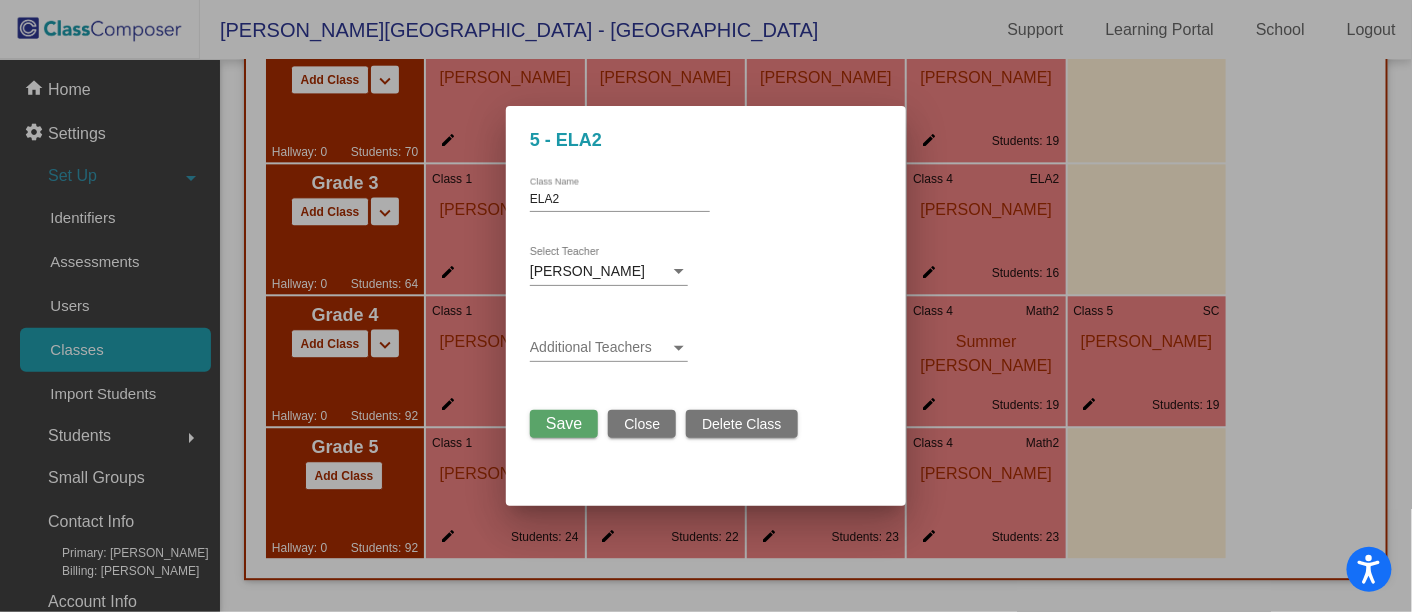 click at bounding box center (679, 271) 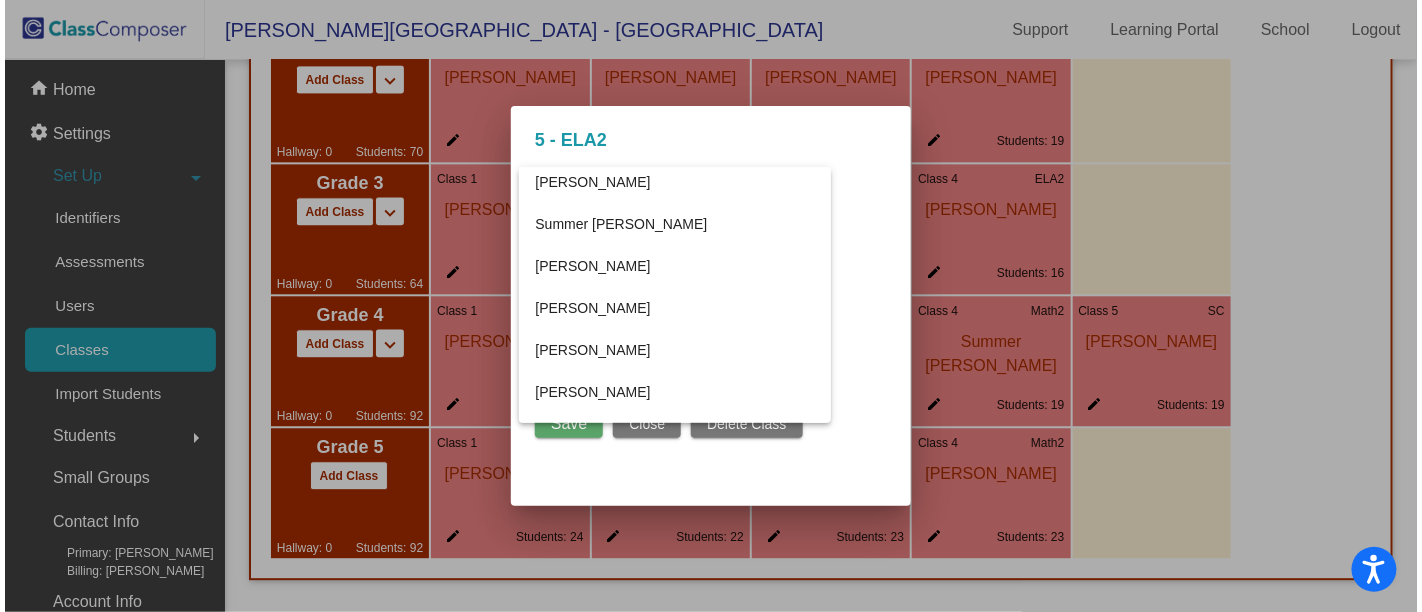 scroll, scrollTop: 1334, scrollLeft: 0, axis: vertical 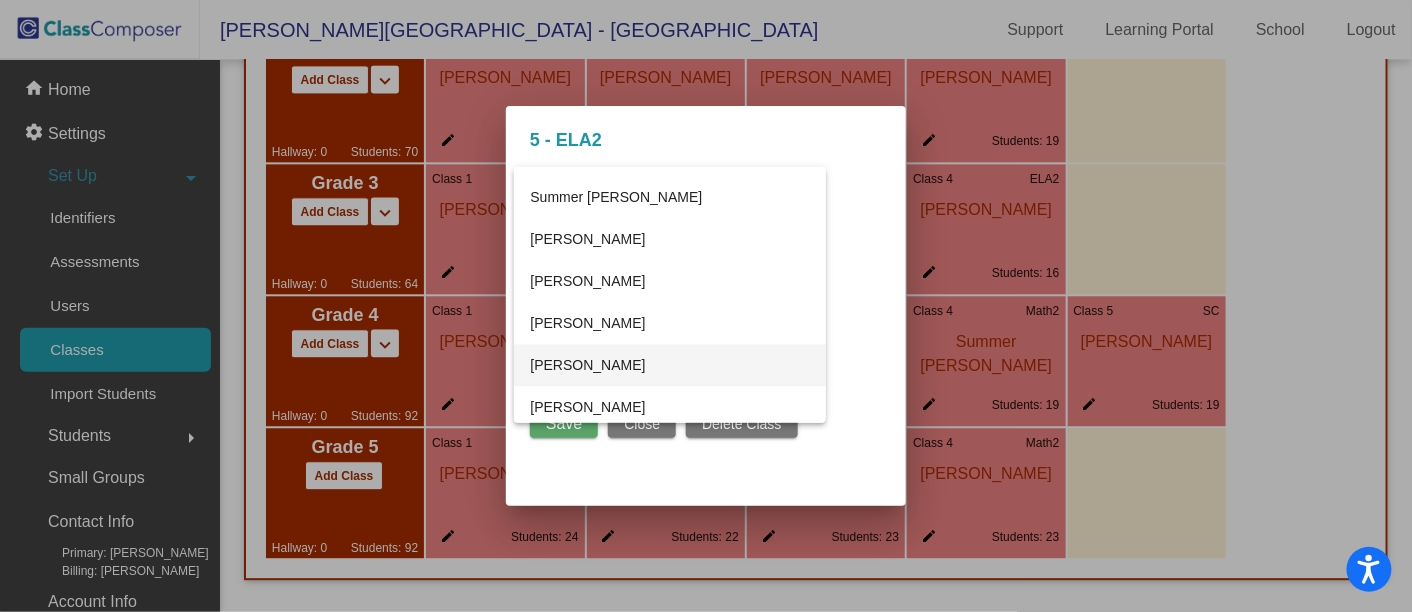 click on "[PERSON_NAME]" at bounding box center (670, 366) 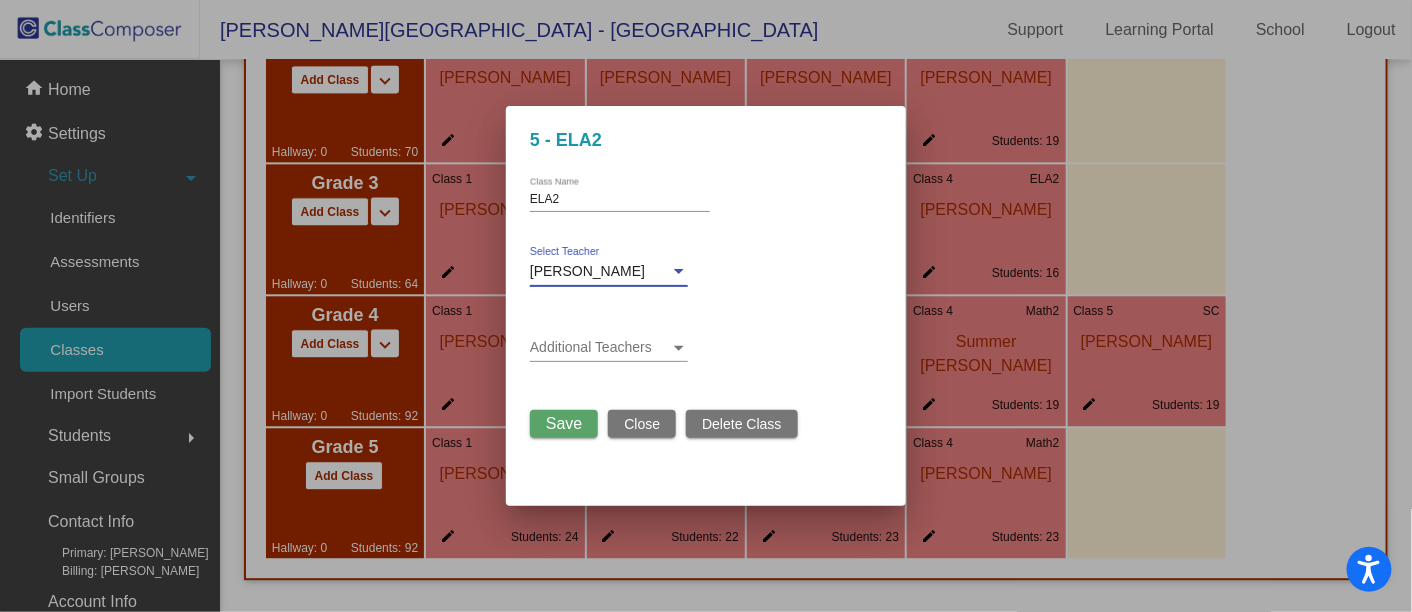 click on "Save" at bounding box center [564, 423] 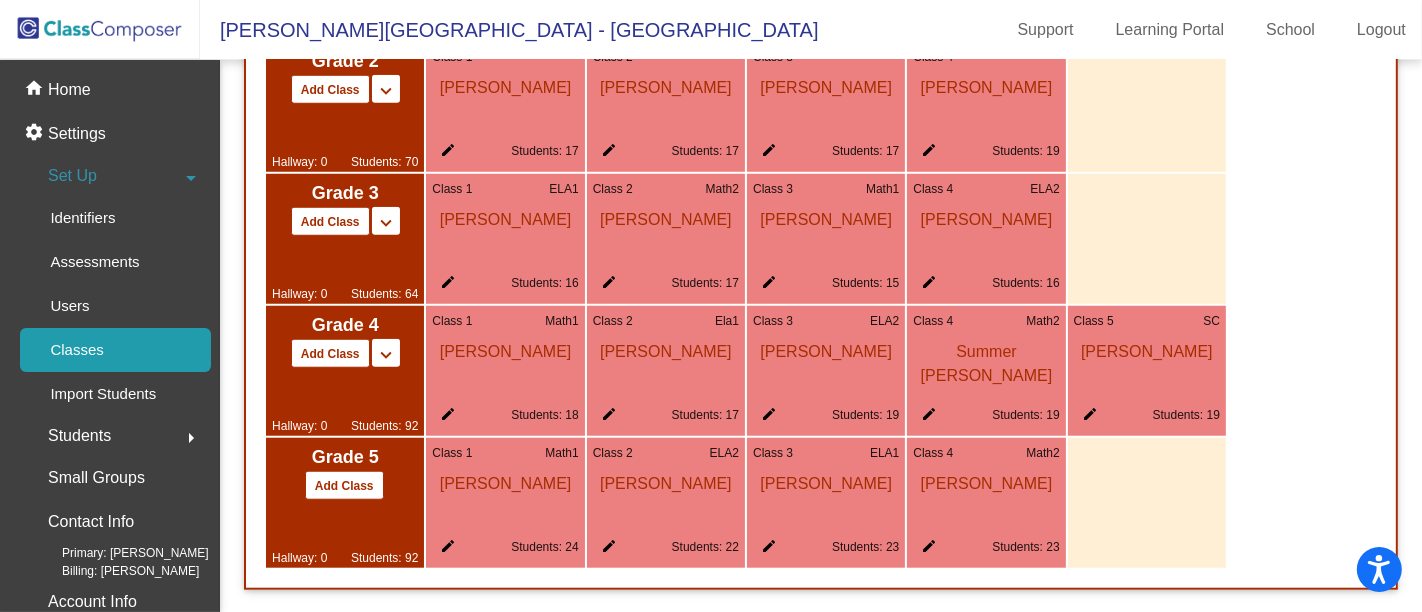 scroll, scrollTop: 1419, scrollLeft: 0, axis: vertical 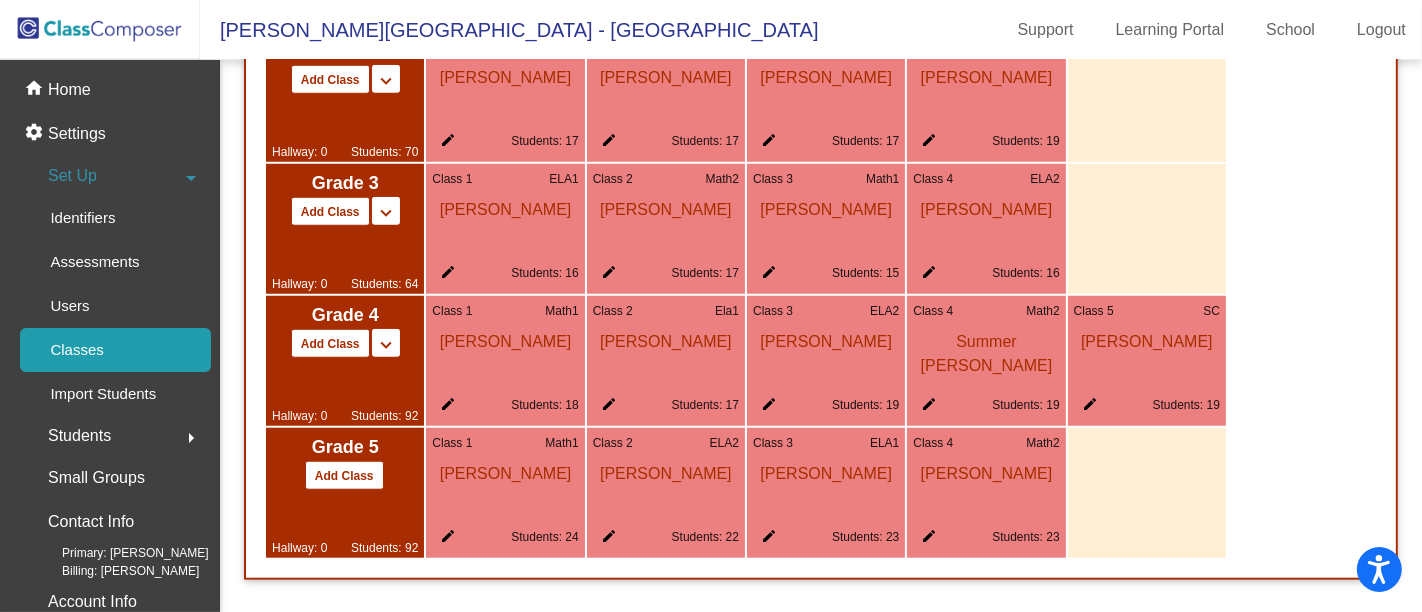 drag, startPoint x: 1411, startPoint y: 473, endPoint x: 1421, endPoint y: 452, distance: 23.259407 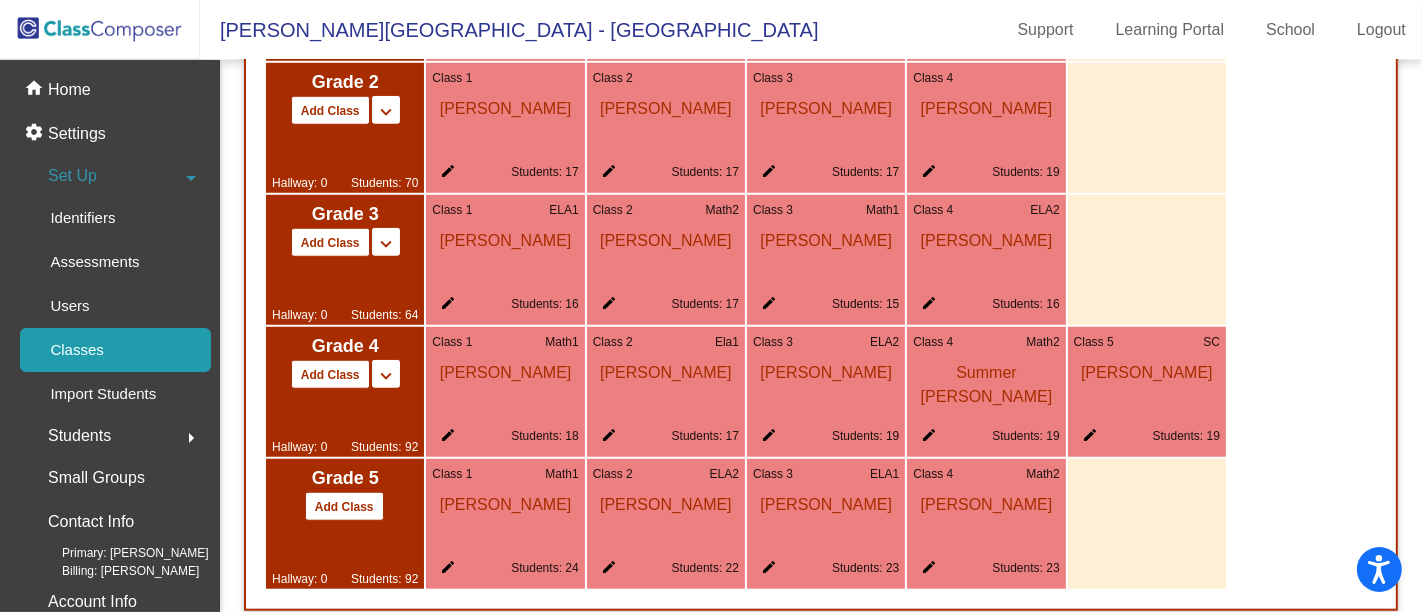 scroll, scrollTop: 1374, scrollLeft: 0, axis: vertical 